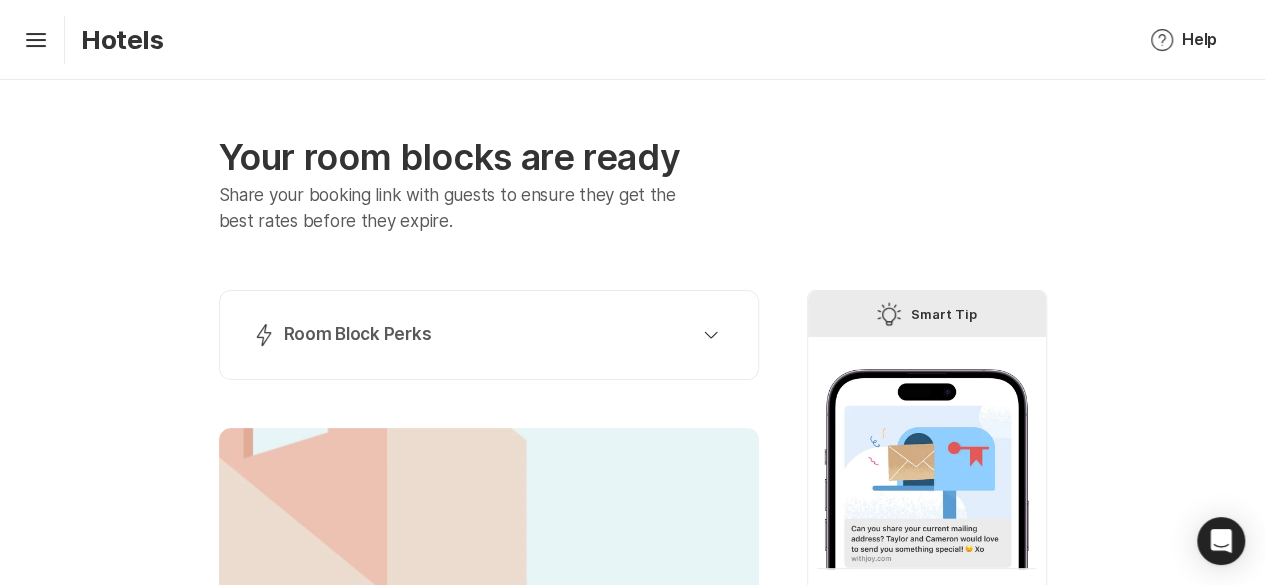 scroll, scrollTop: 0, scrollLeft: 0, axis: both 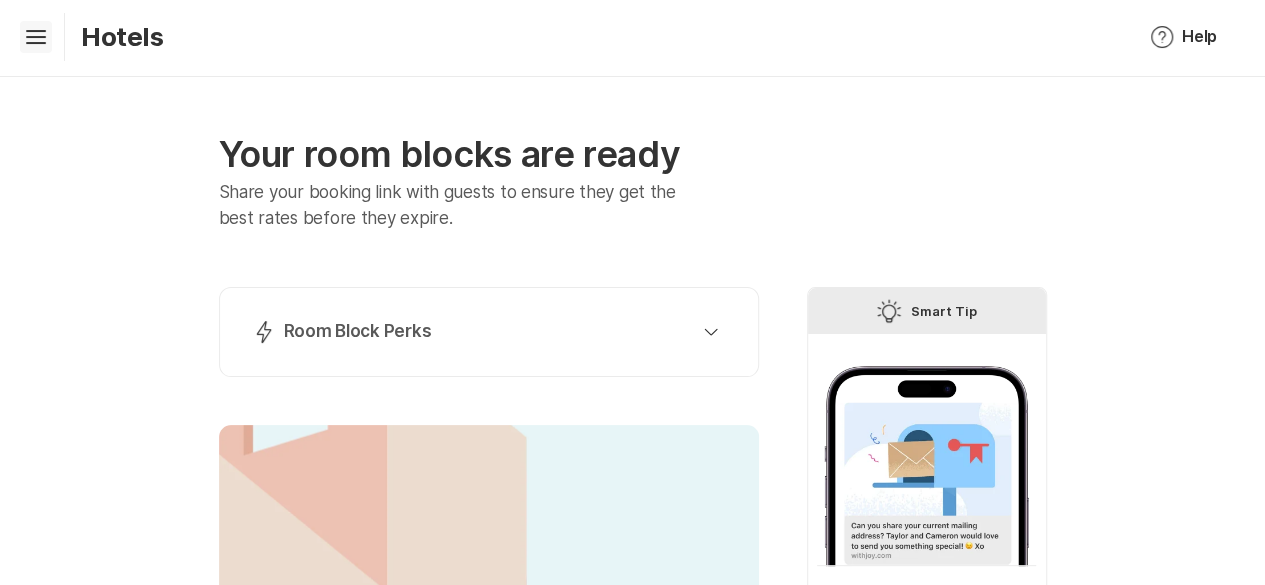 click on "Hamburger" 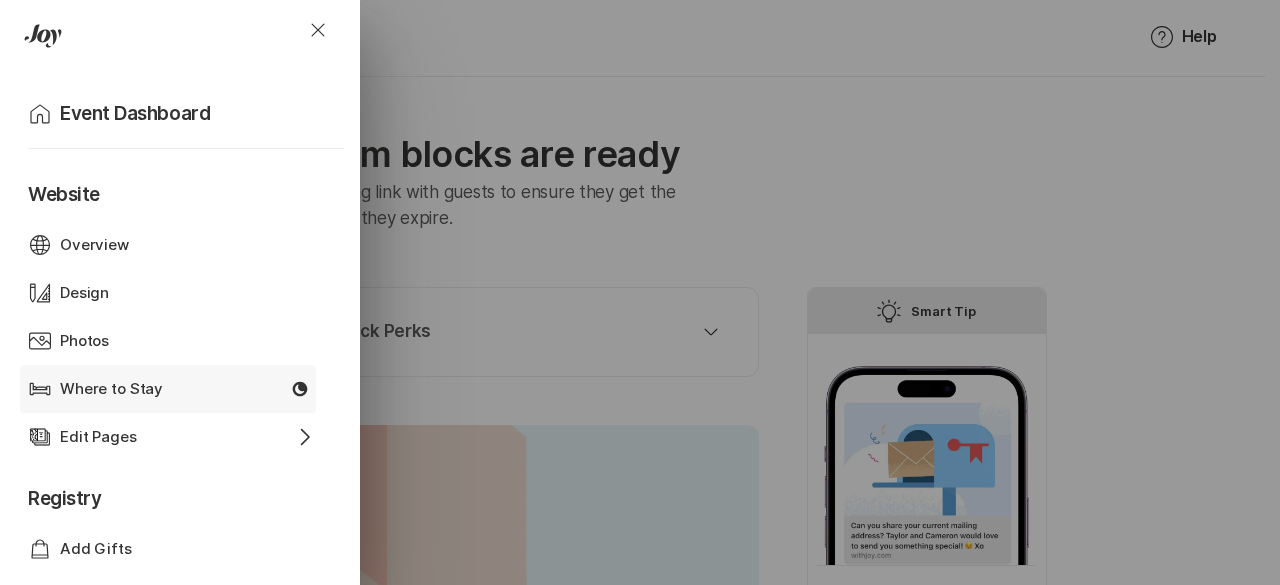 click on "Where to Stay" at bounding box center [111, 389] 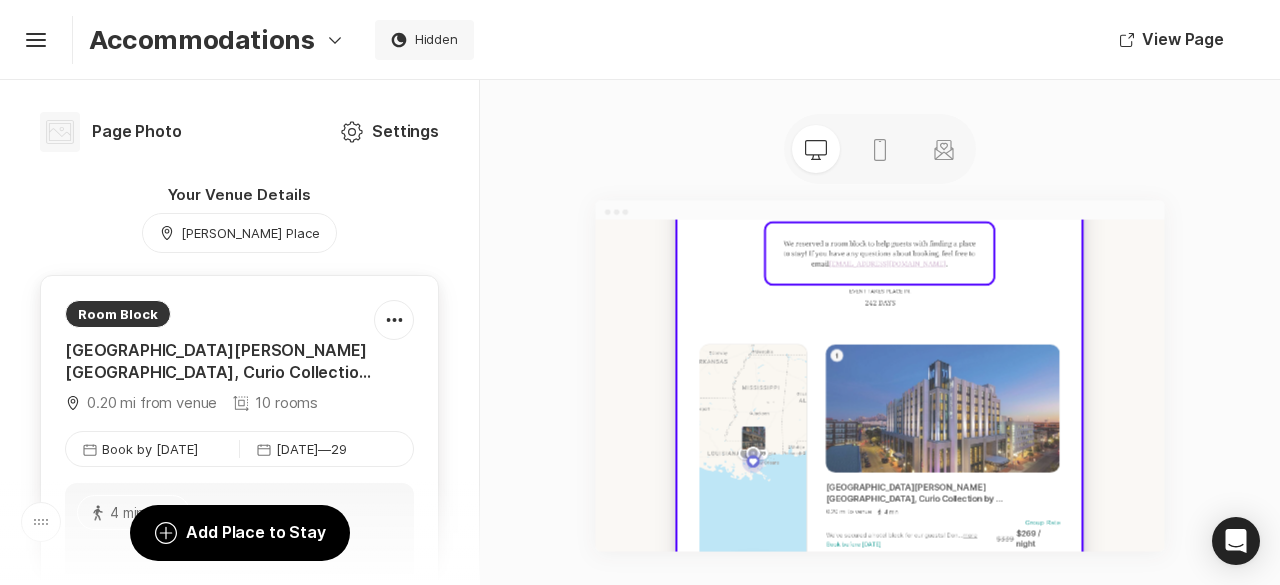 scroll, scrollTop: 506, scrollLeft: 0, axis: vertical 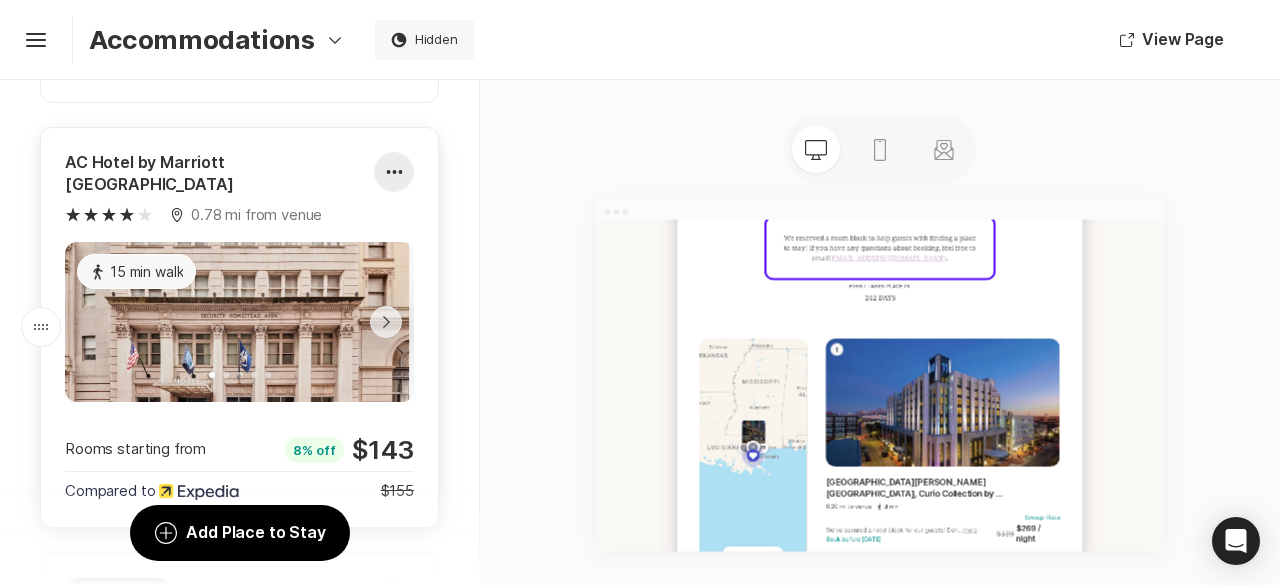 click 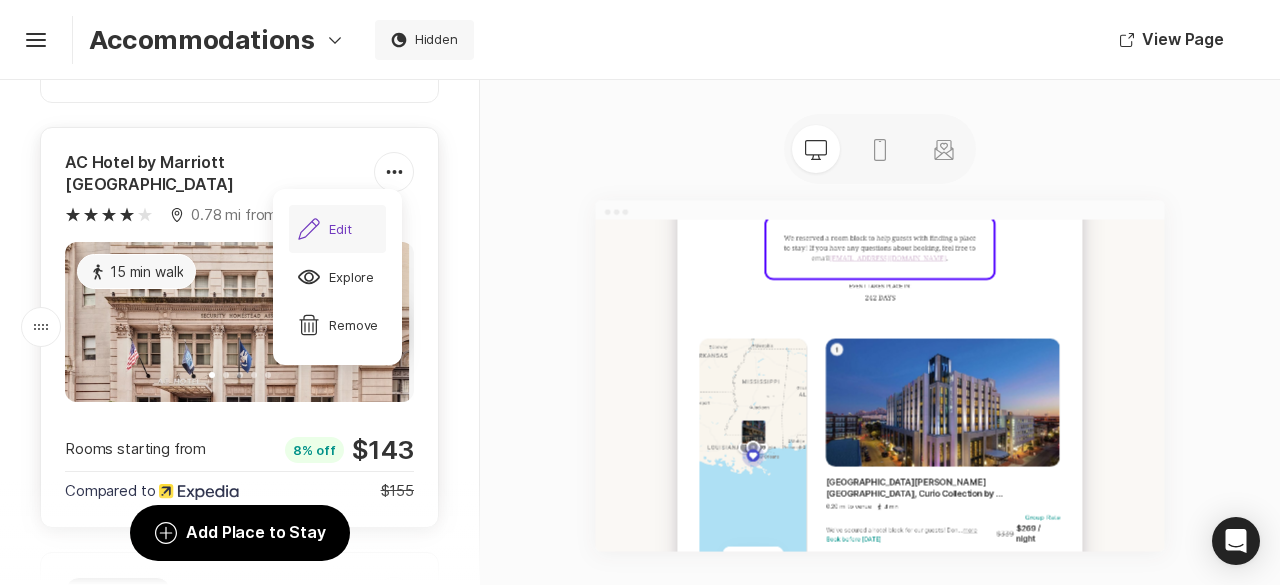 click on "Pencil Edit" at bounding box center [324, 229] 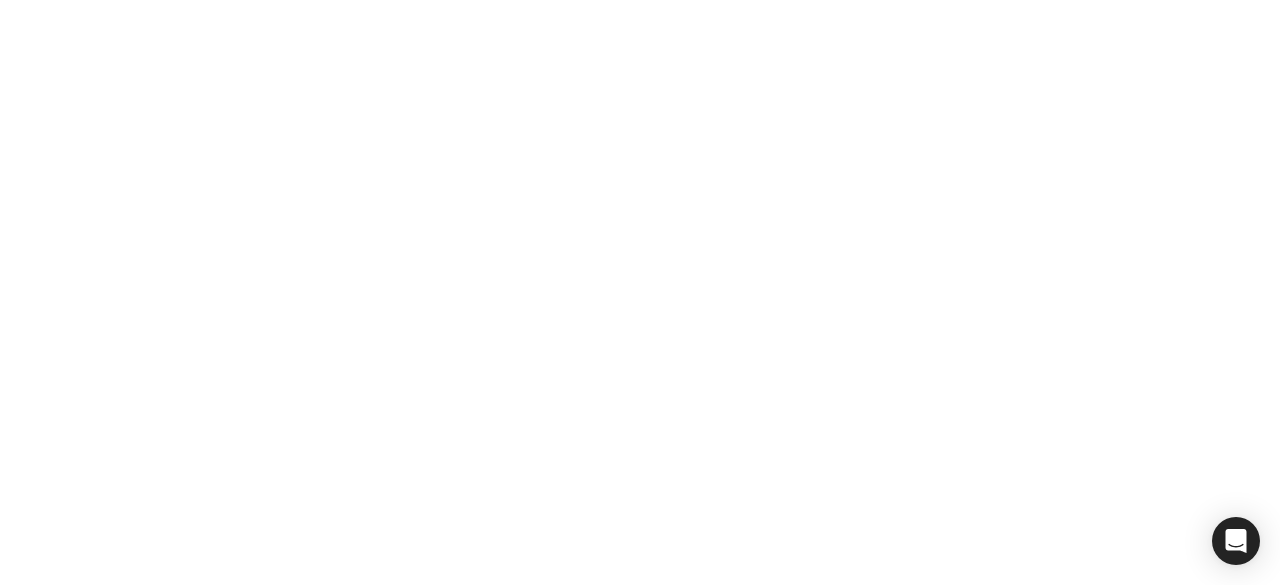 scroll, scrollTop: 0, scrollLeft: 0, axis: both 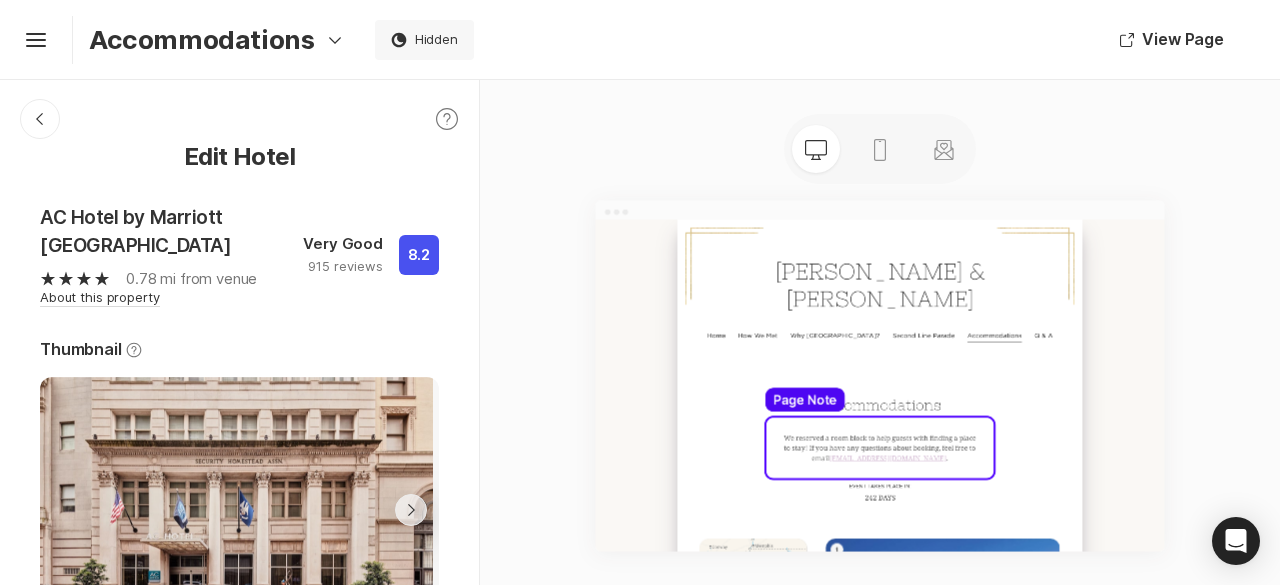 click 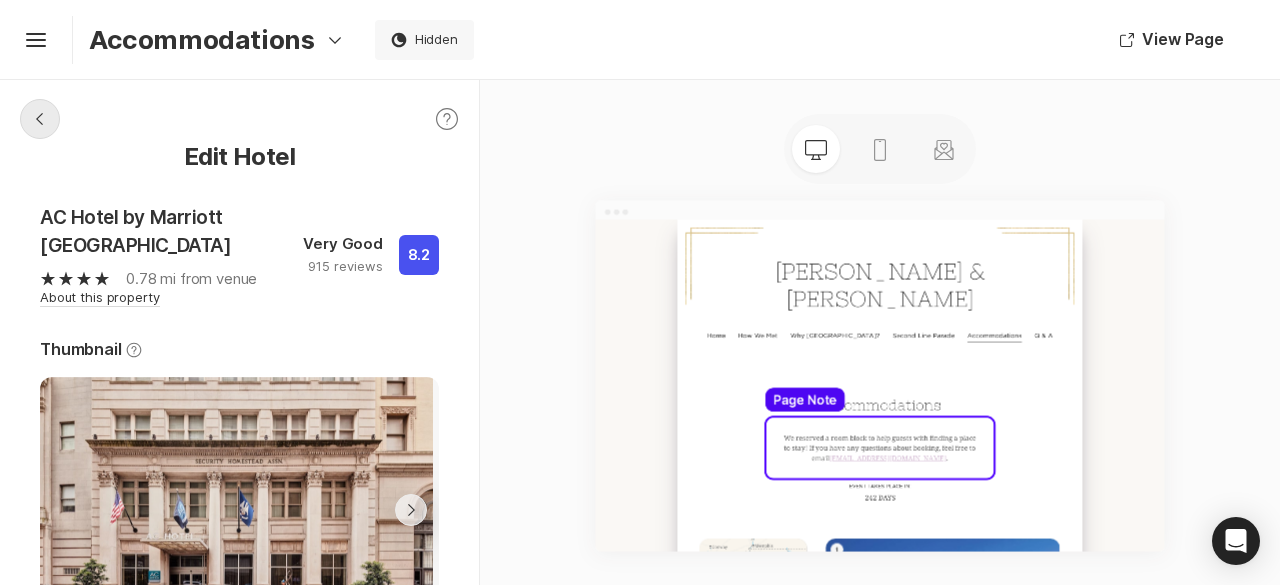 click on "Chevron Left Square" 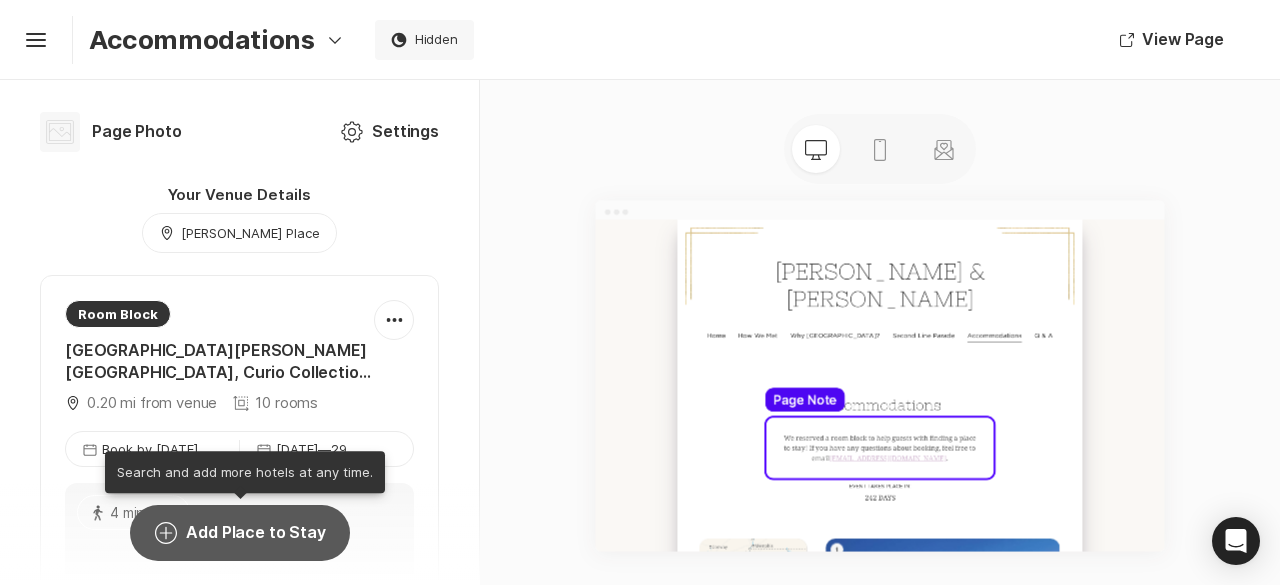click on "Add Circle Add Place to Stay" at bounding box center (239, 533) 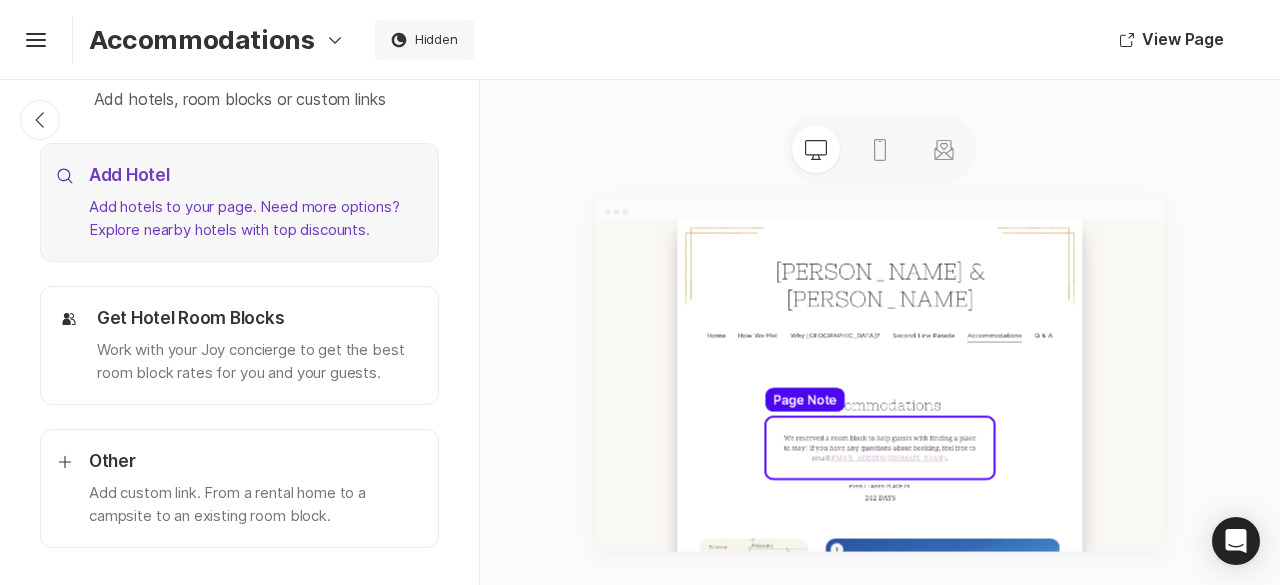 scroll, scrollTop: 70, scrollLeft: 0, axis: vertical 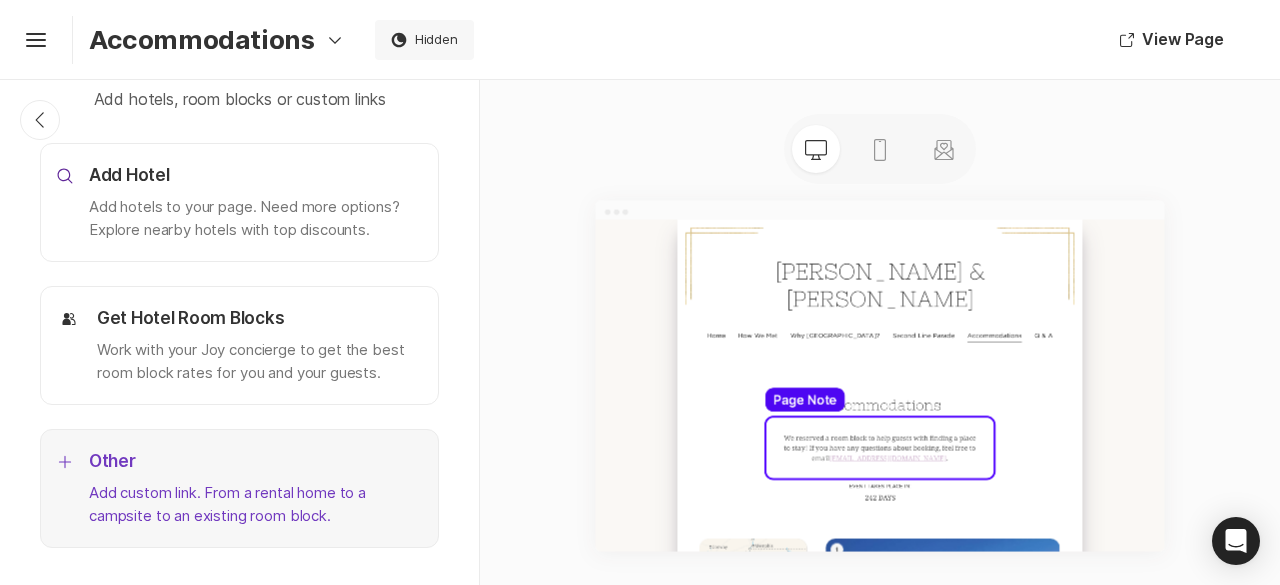 click on "Add custom link. From a rental home to a campsite to an existing room block." at bounding box center (255, 504) 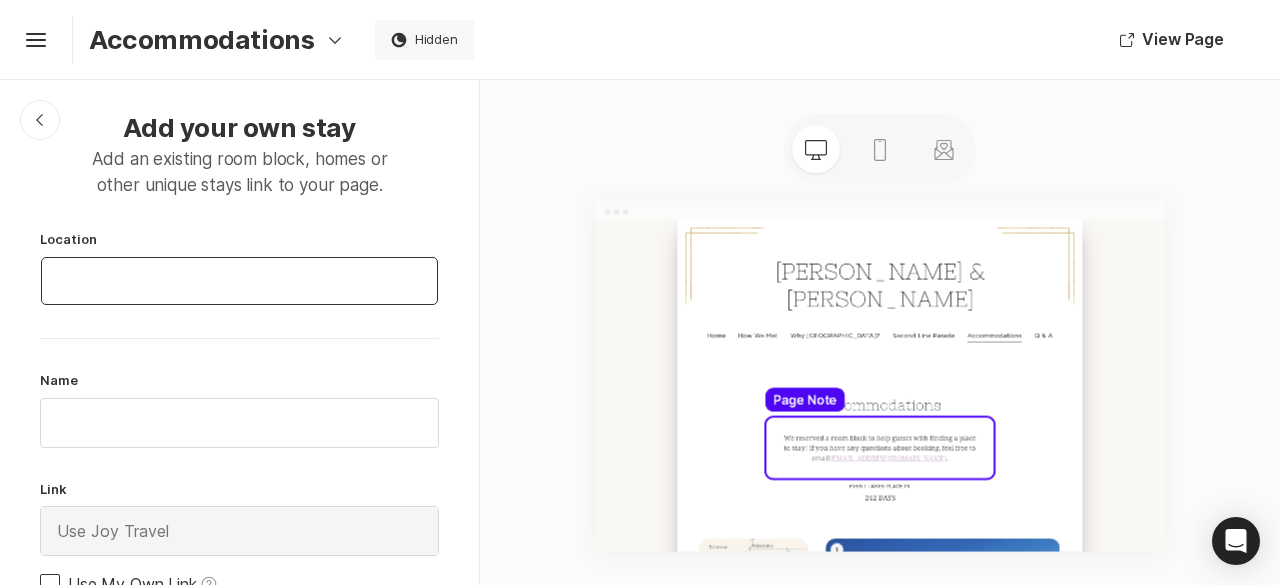 click at bounding box center (239, 281) 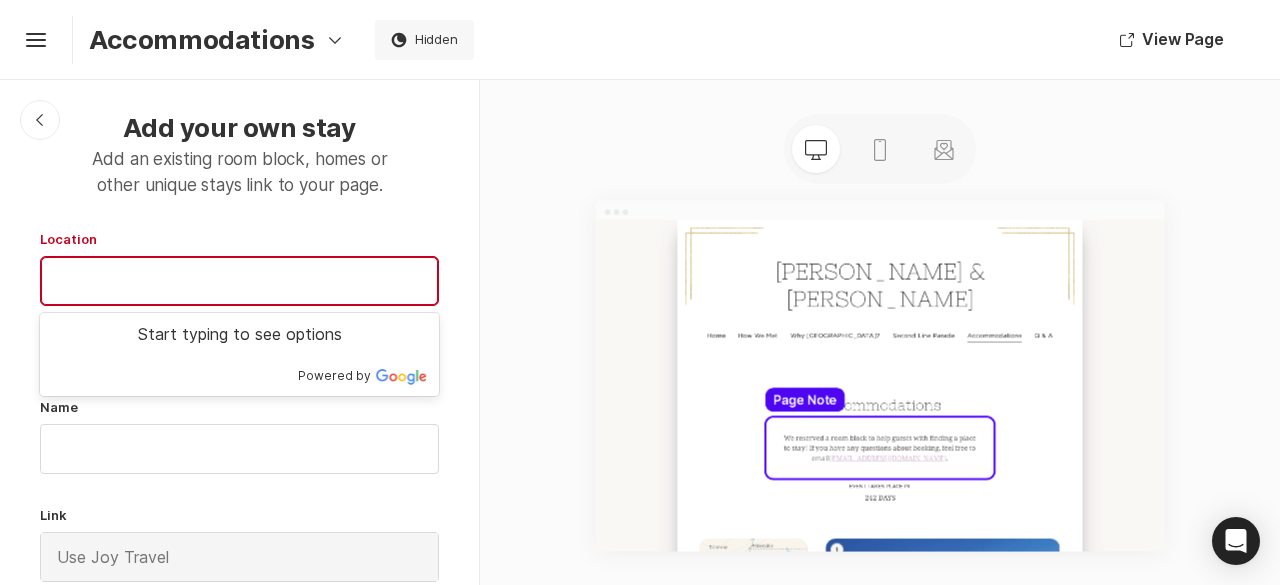 paste on "[STREET_ADDRESS]" 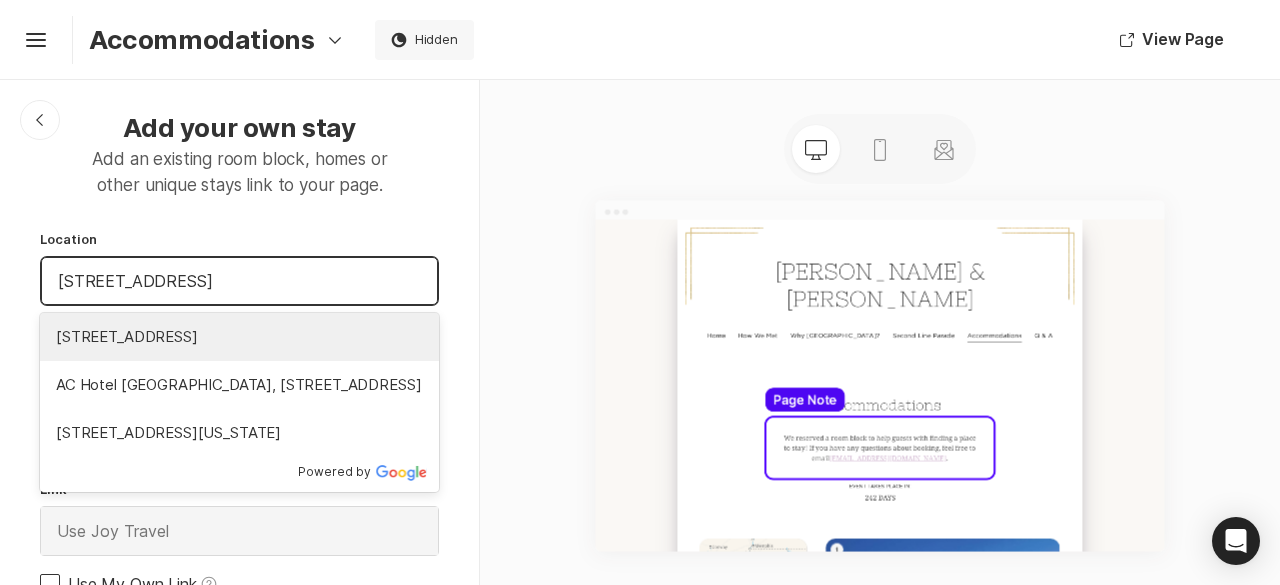 click on "[STREET_ADDRESS]" at bounding box center (239, 337) 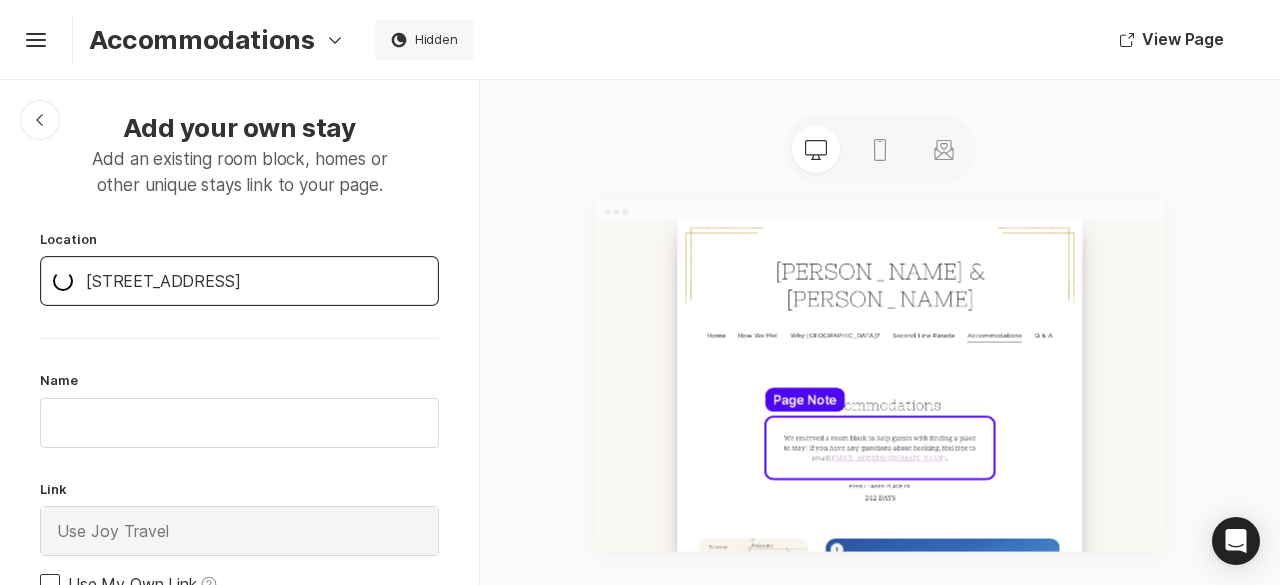 type on "[STREET_ADDRESS]" 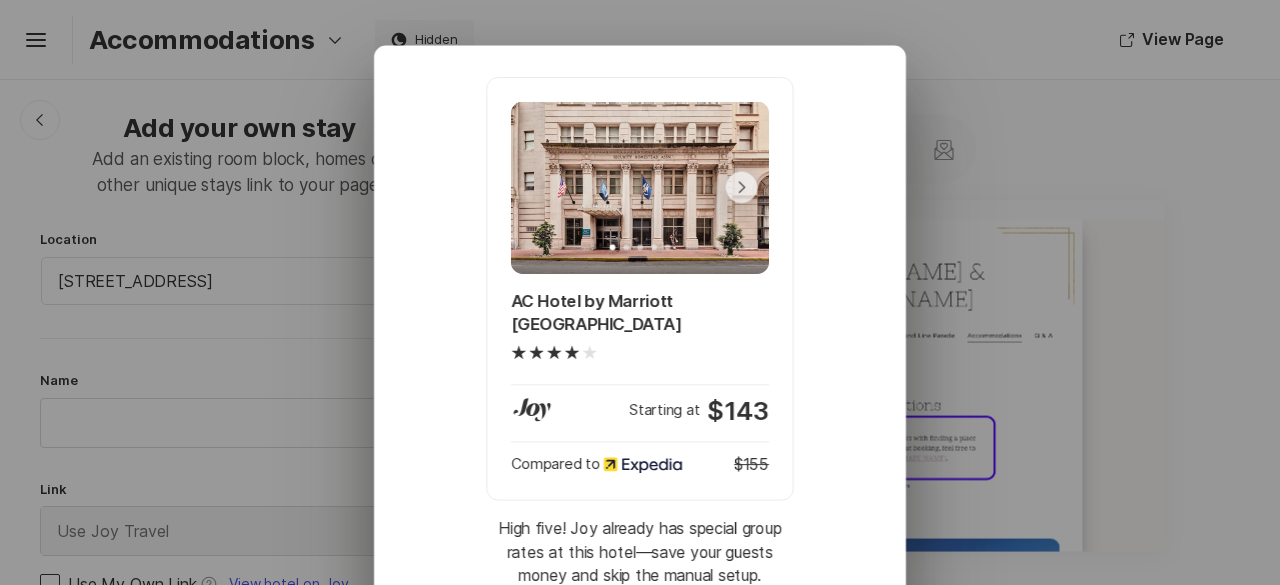 scroll, scrollTop: 279, scrollLeft: 0, axis: vertical 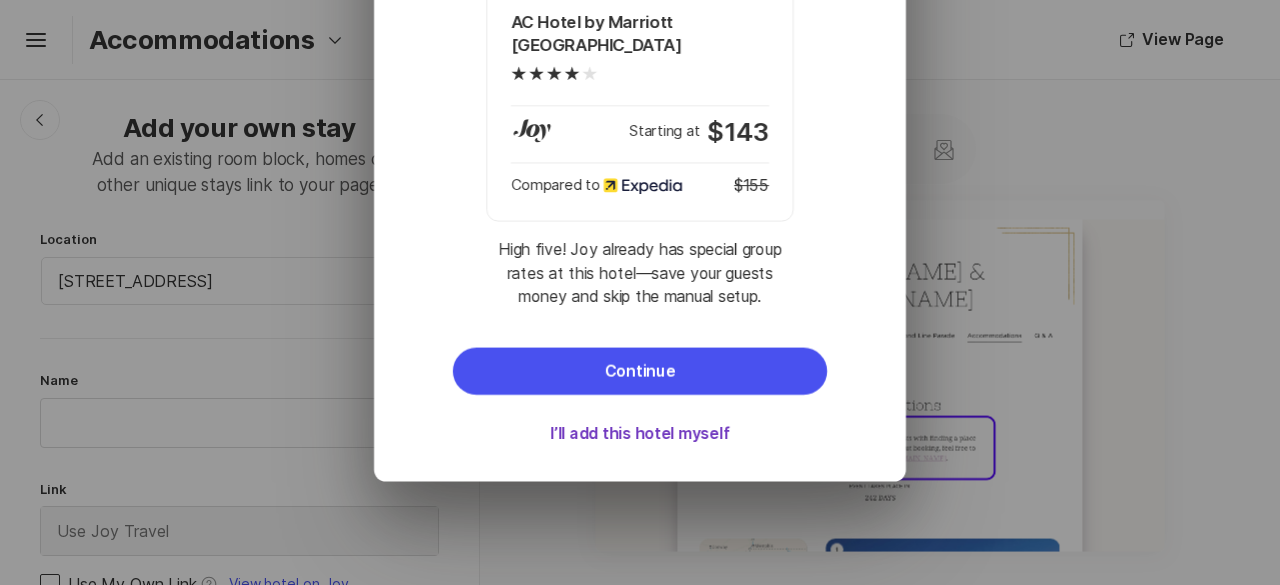 click on "I’ll add this hotel myself" at bounding box center [640, 433] 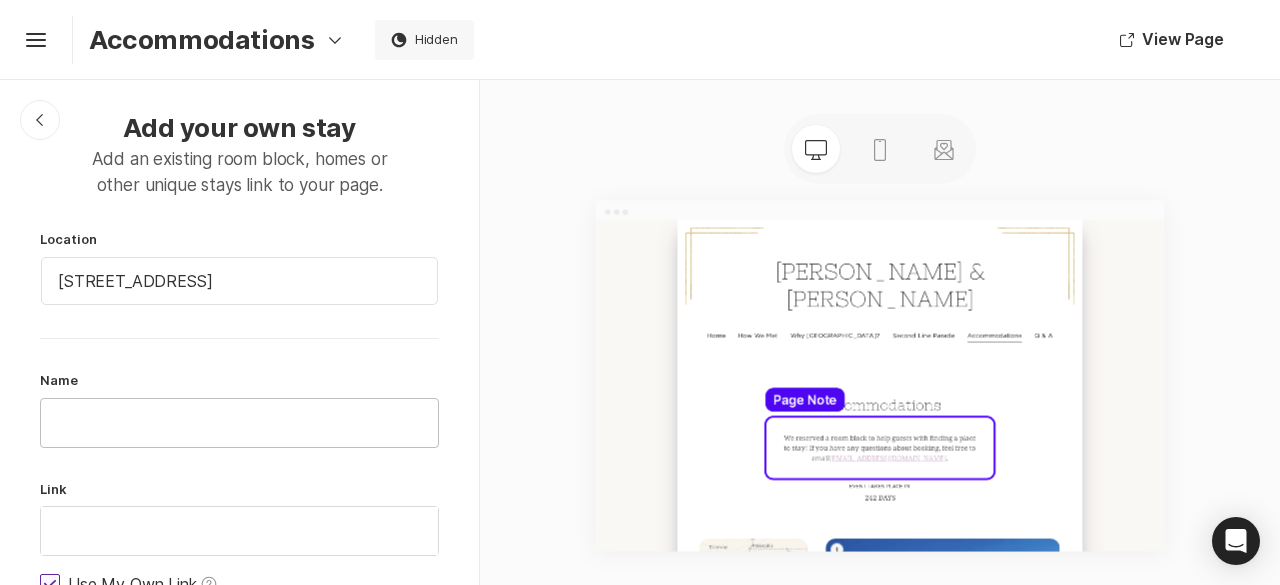 click at bounding box center [239, 423] 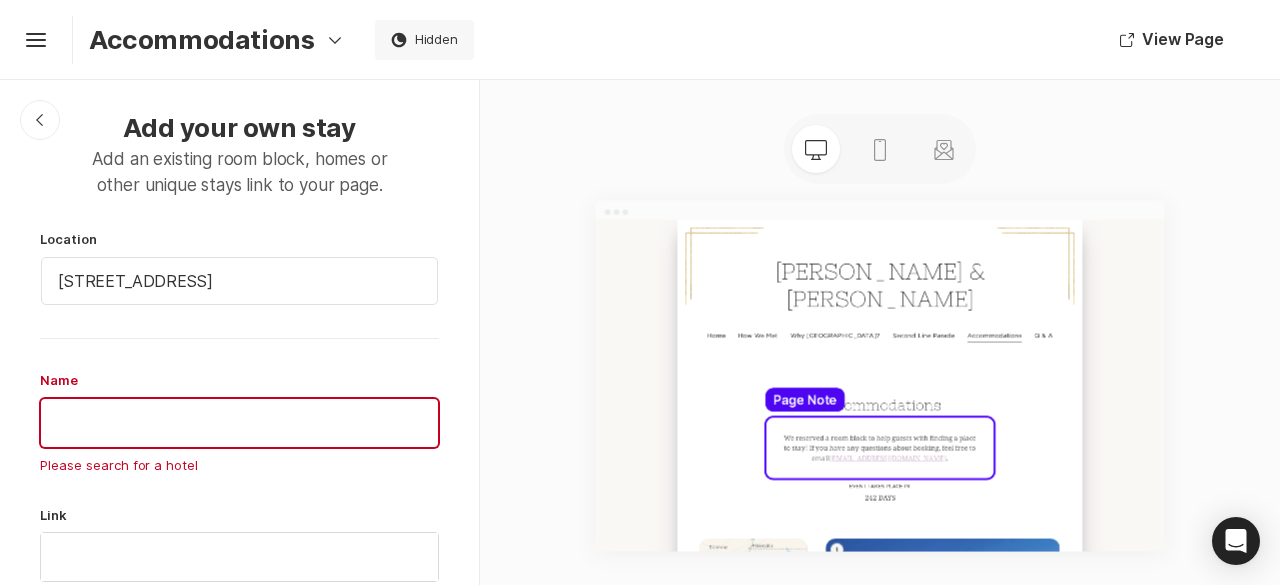 click at bounding box center (239, 423) 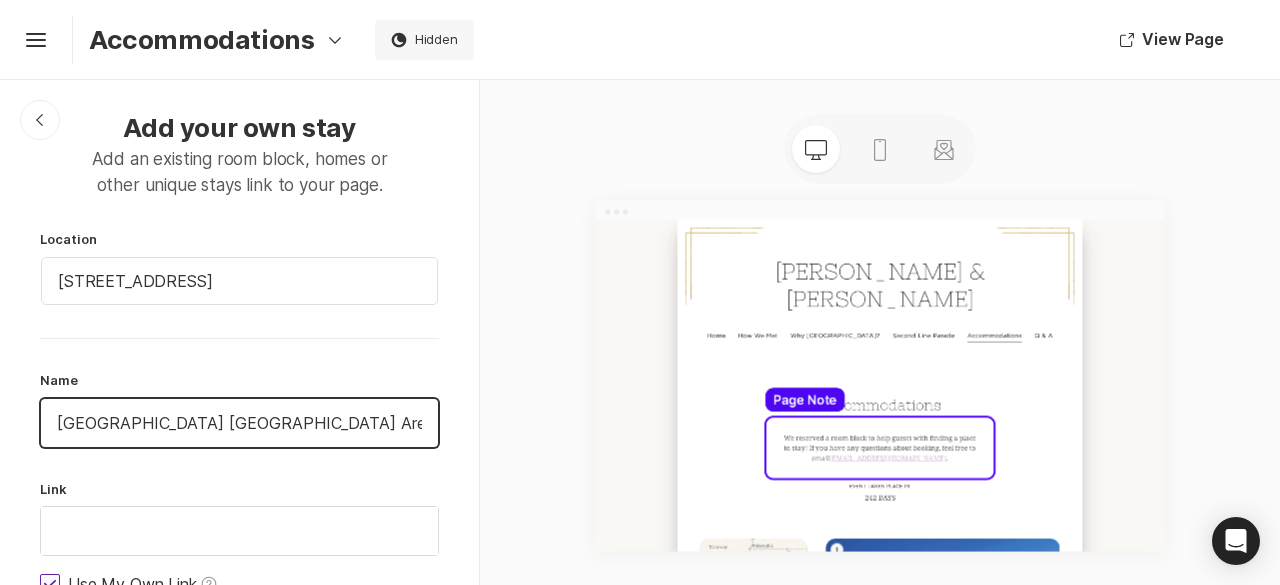 scroll, scrollTop: 0, scrollLeft: 31, axis: horizontal 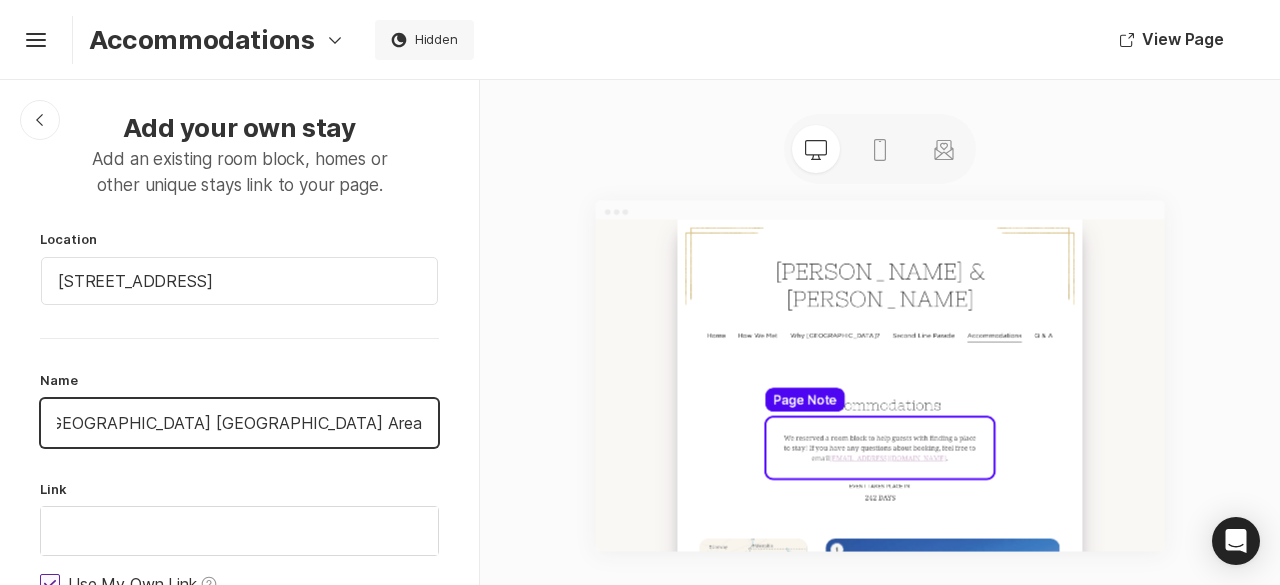 type on "[GEOGRAPHIC_DATA] [GEOGRAPHIC_DATA] Area" 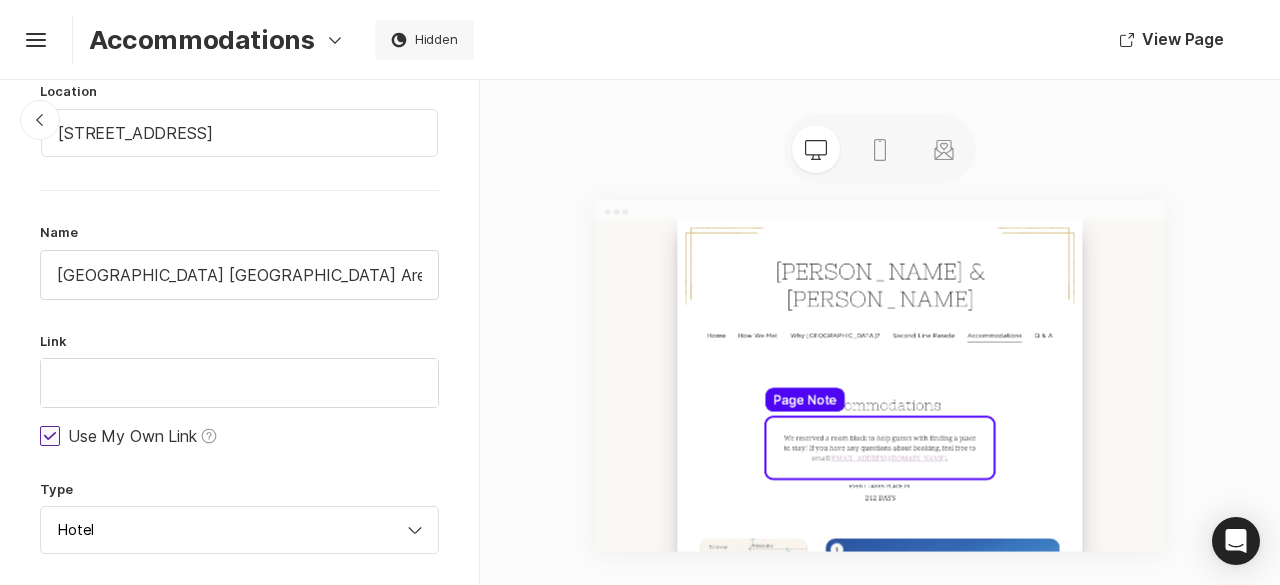 scroll, scrollTop: 147, scrollLeft: 0, axis: vertical 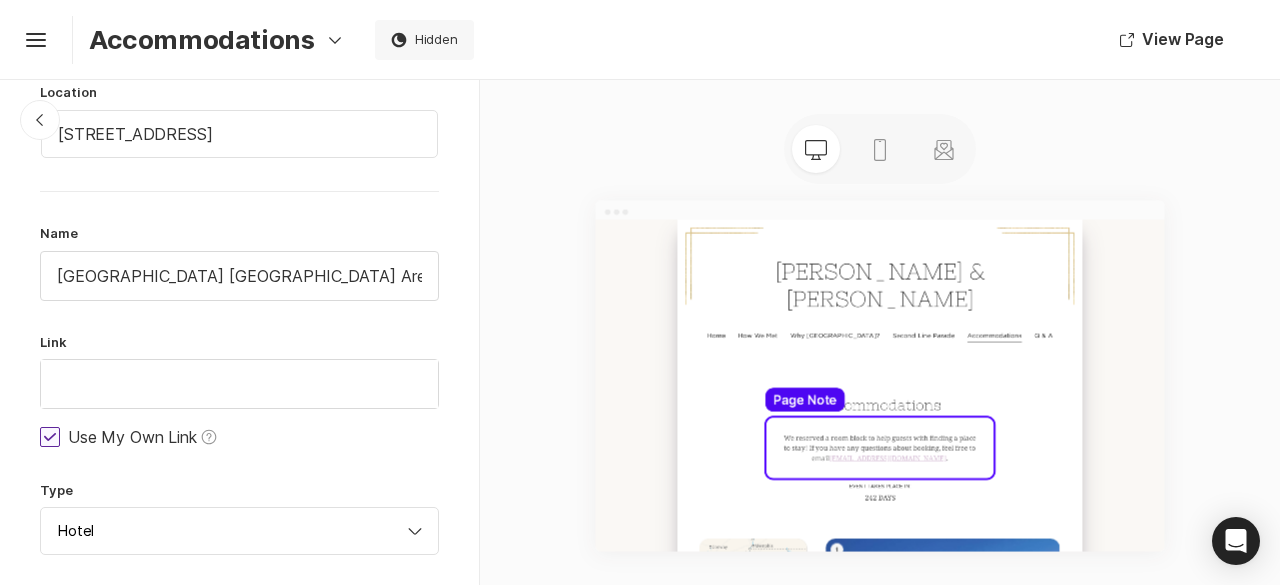 click at bounding box center (50, 437) 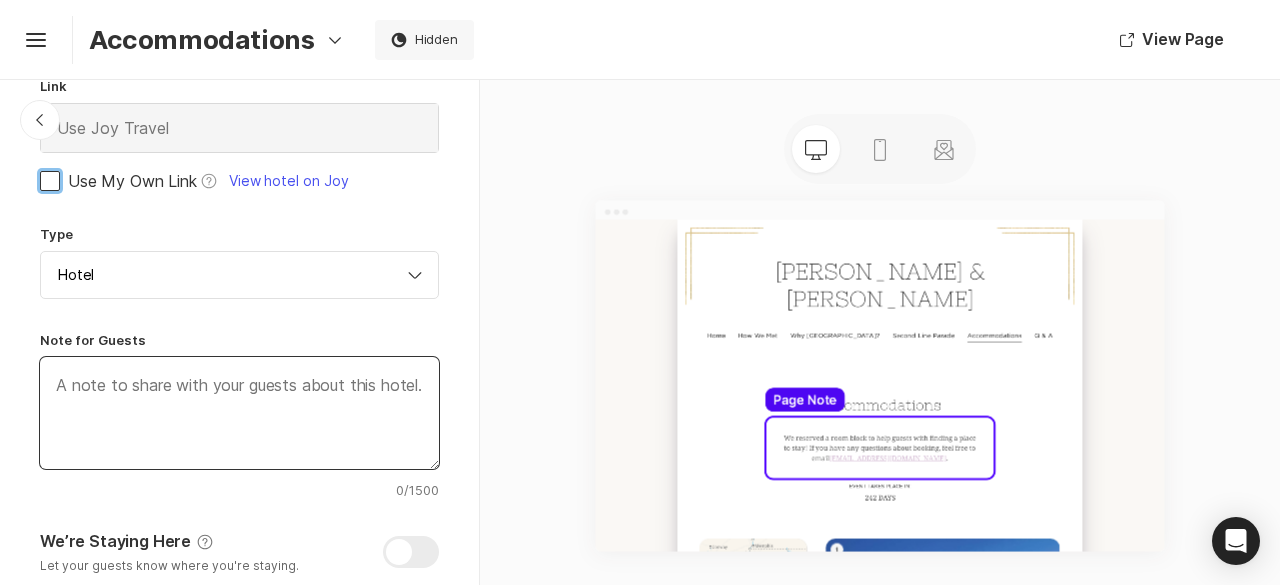 scroll, scrollTop: 636, scrollLeft: 0, axis: vertical 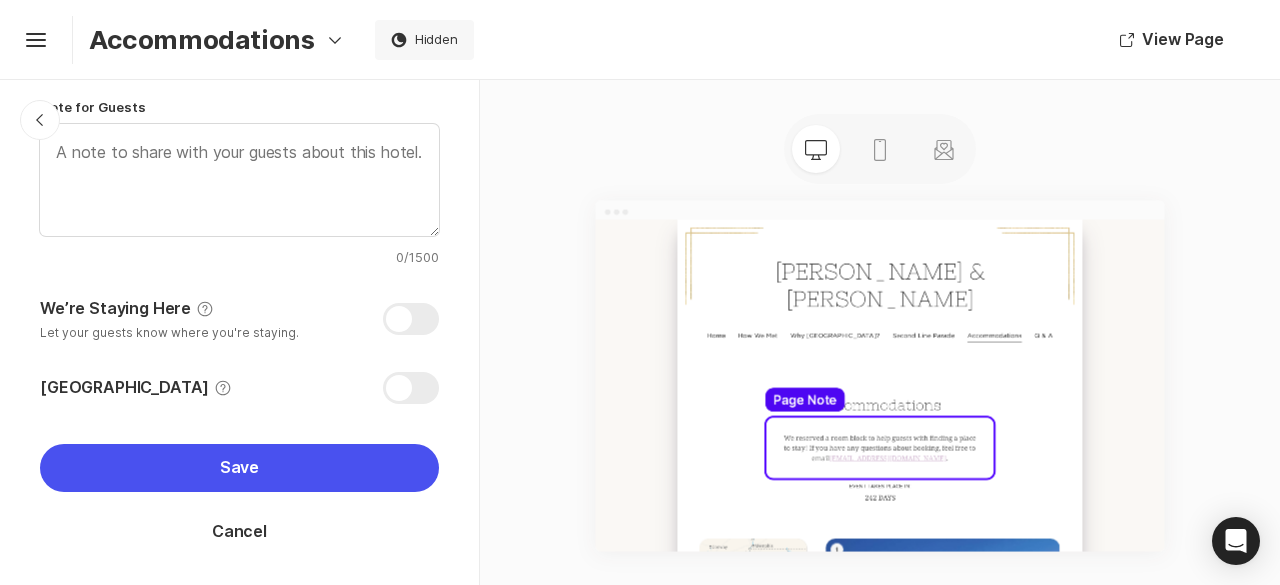 click at bounding box center (411, 388) 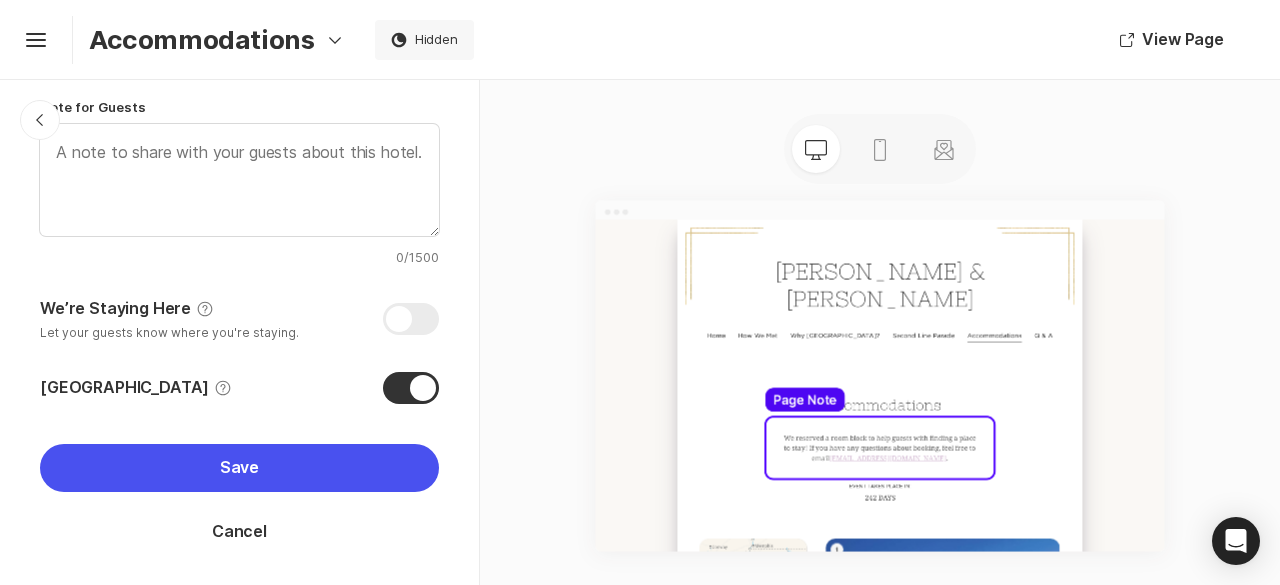 checkbox on "true" 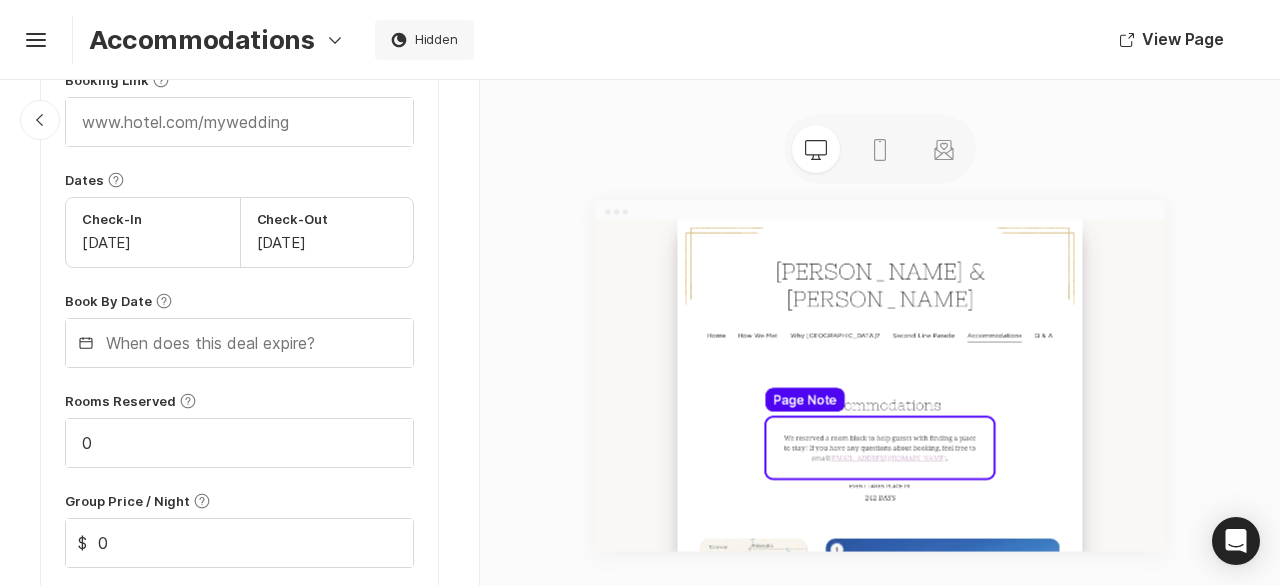 scroll, scrollTop: 1082, scrollLeft: 0, axis: vertical 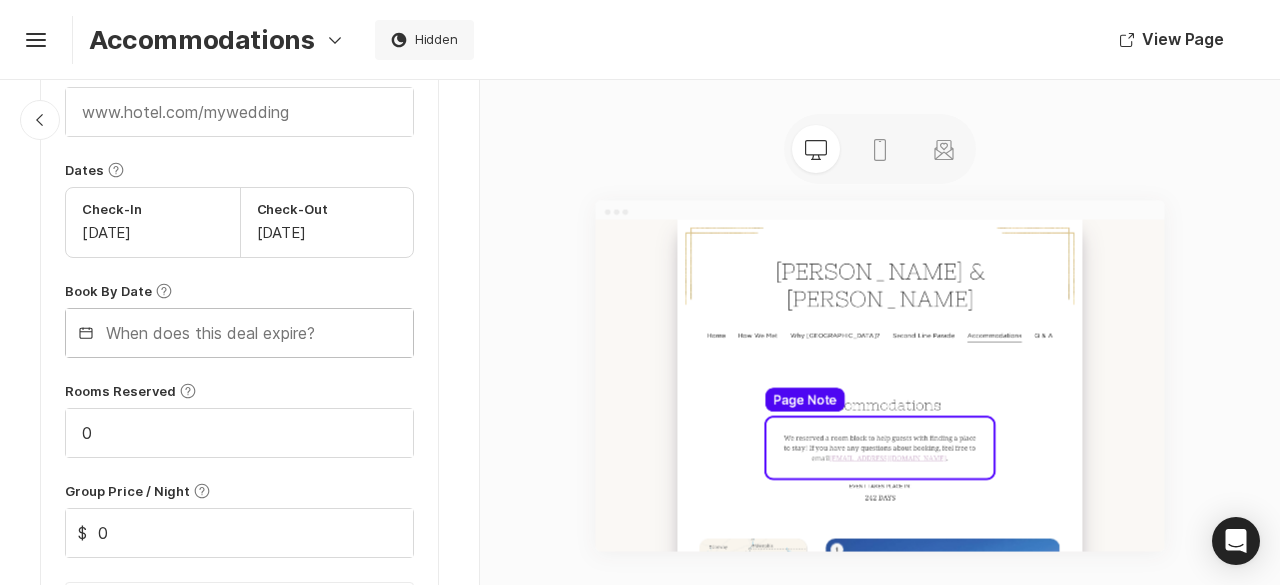 click at bounding box center [239, 333] 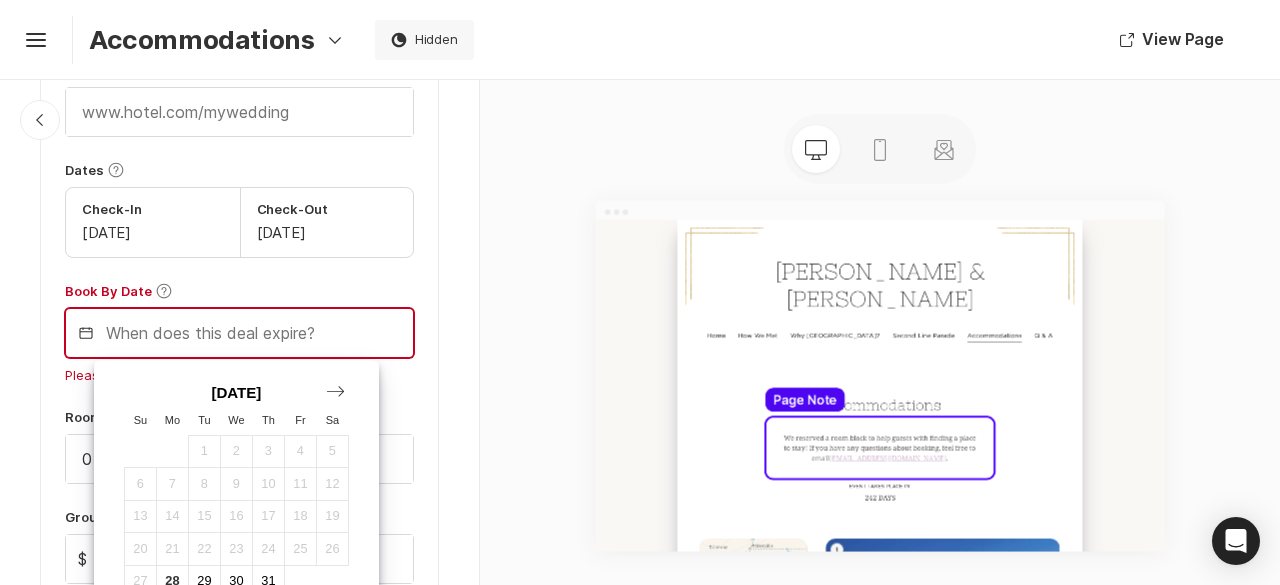 click 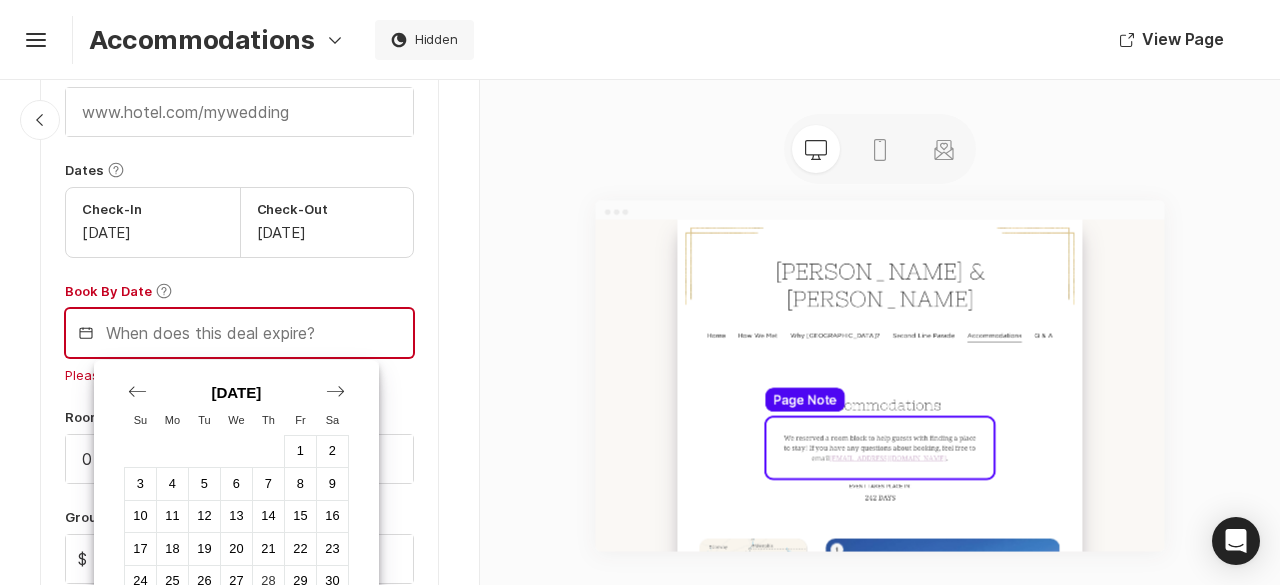 click 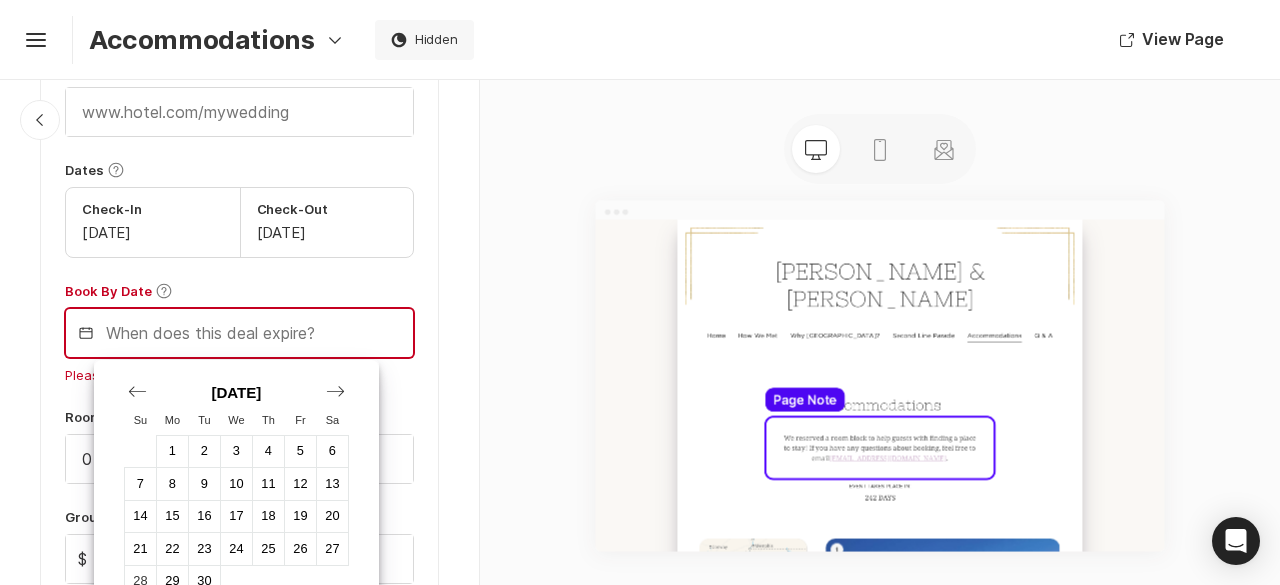 click 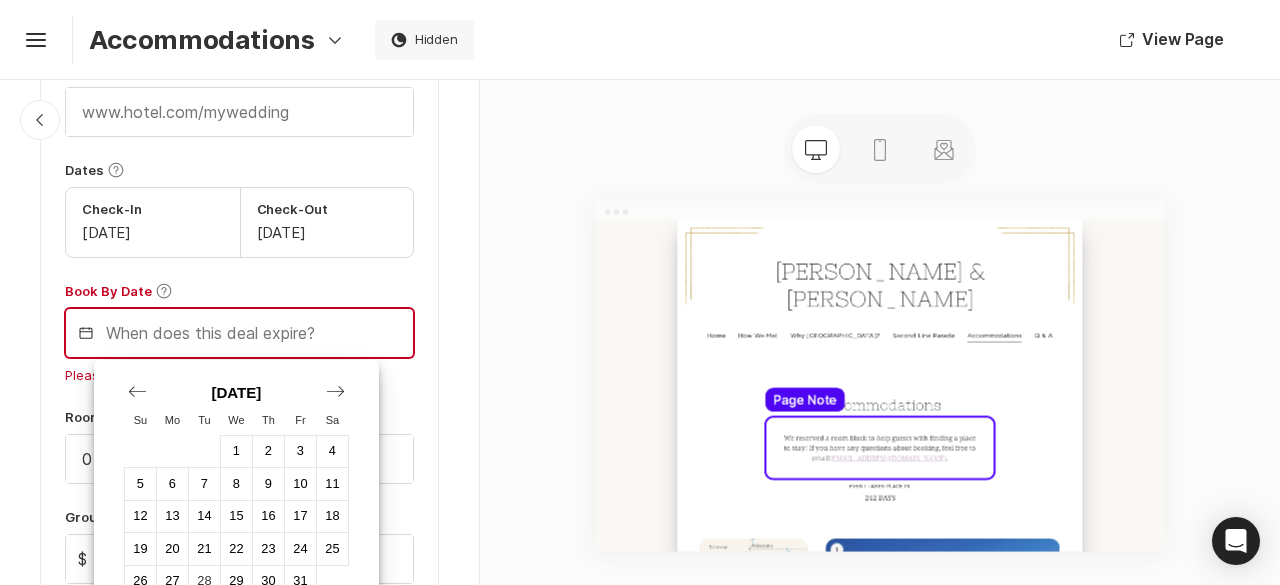 click 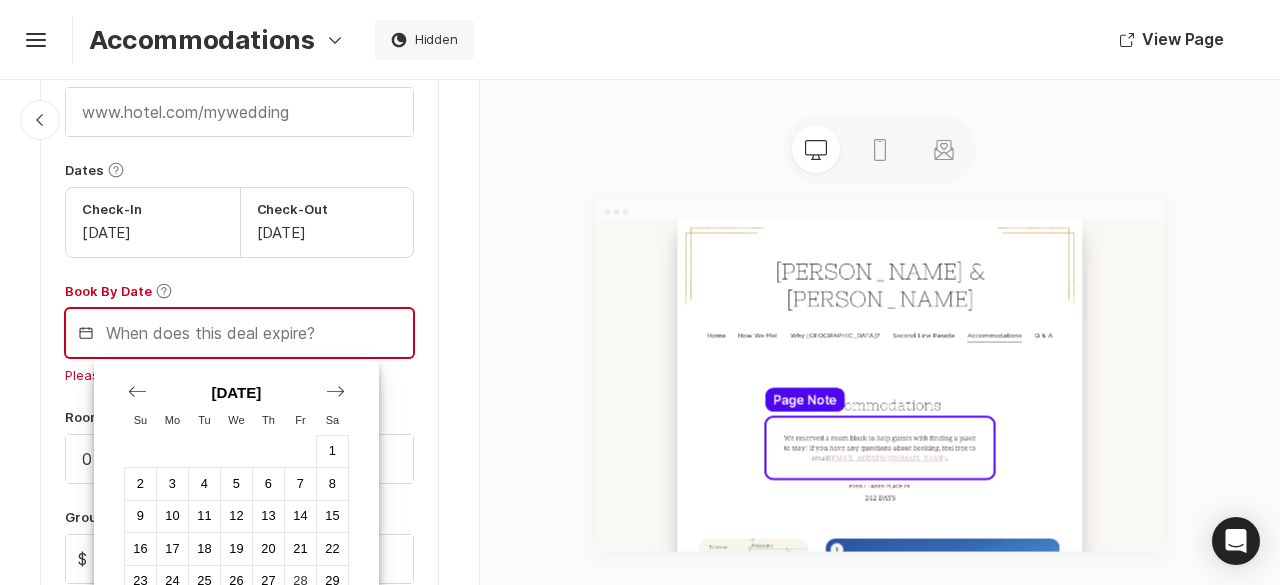 click 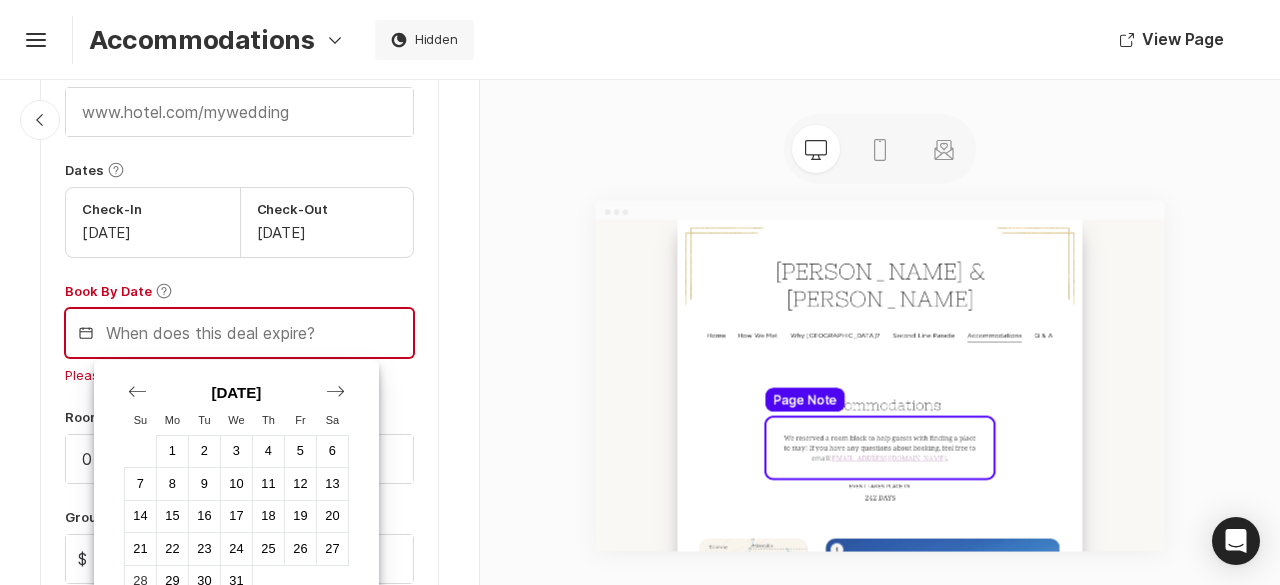 click 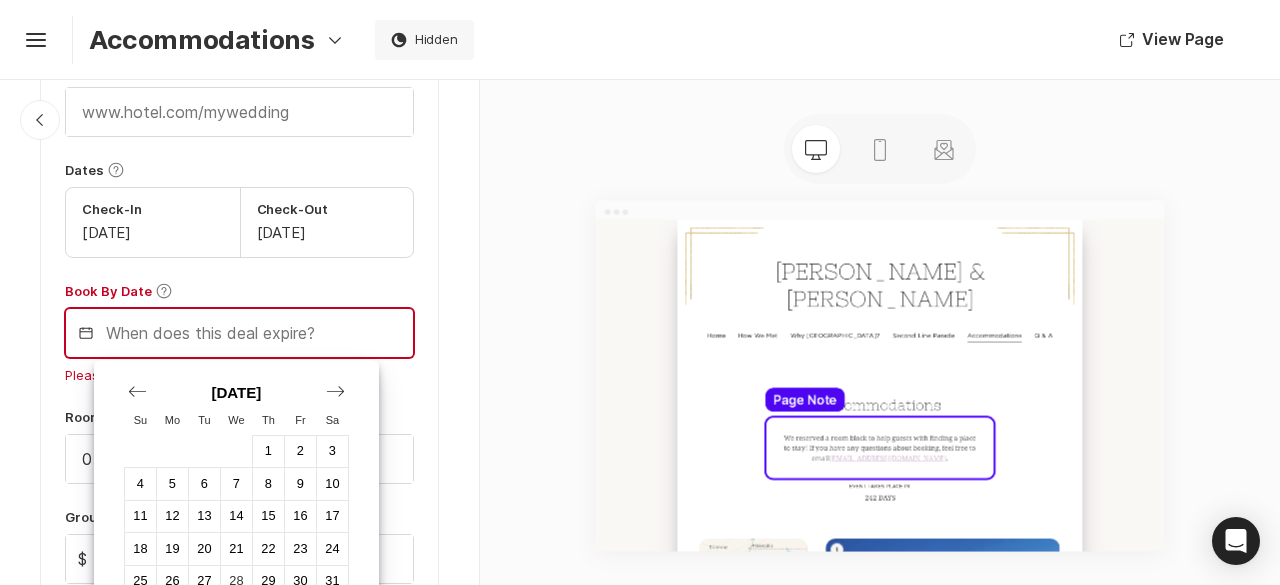 click 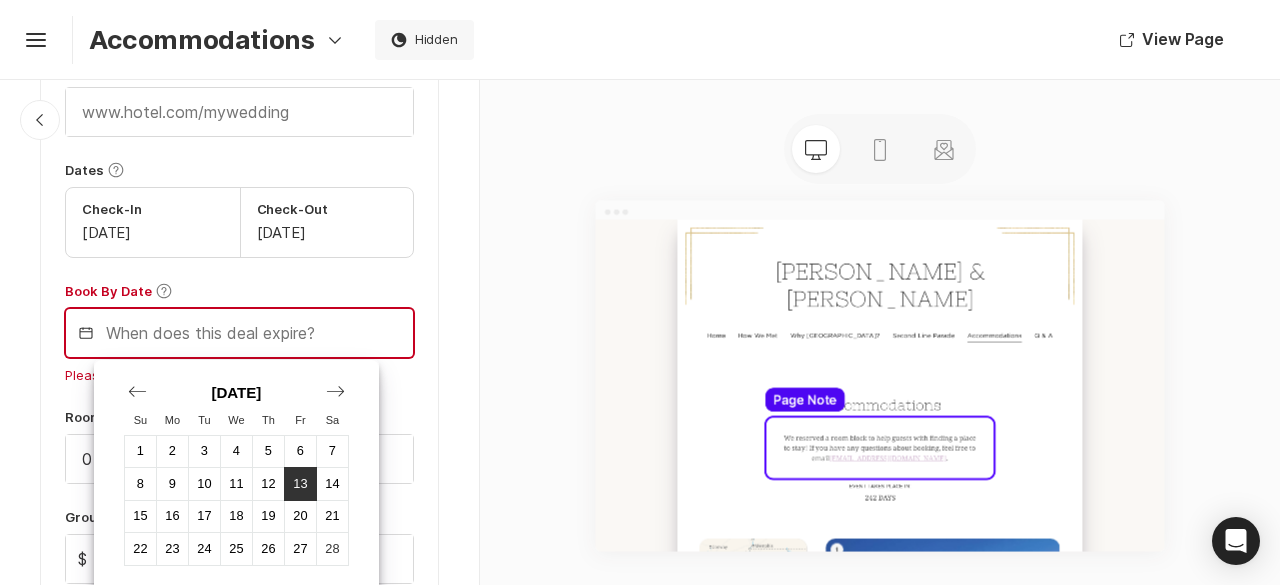 click on "13" at bounding box center (300, 483) 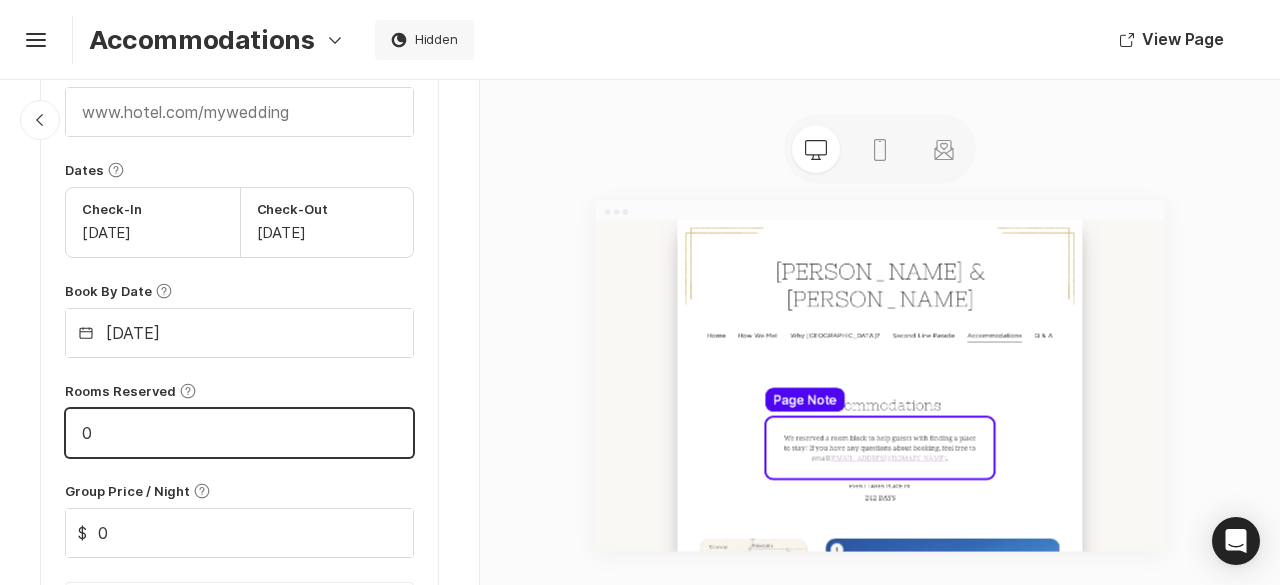 click on "0" at bounding box center [239, 433] 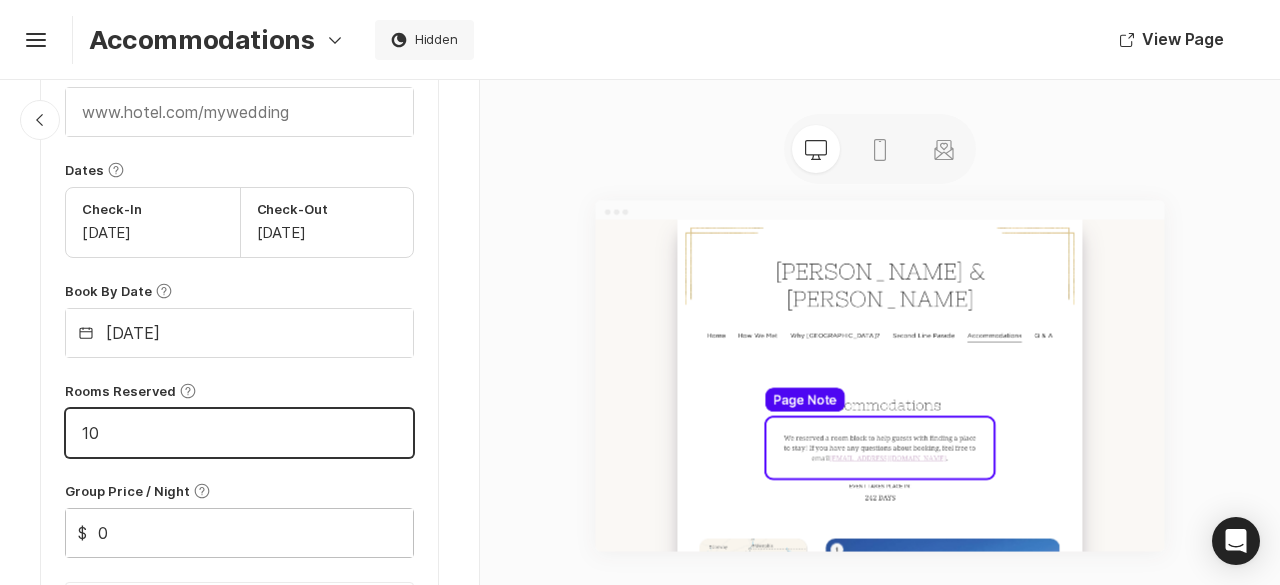type on "10" 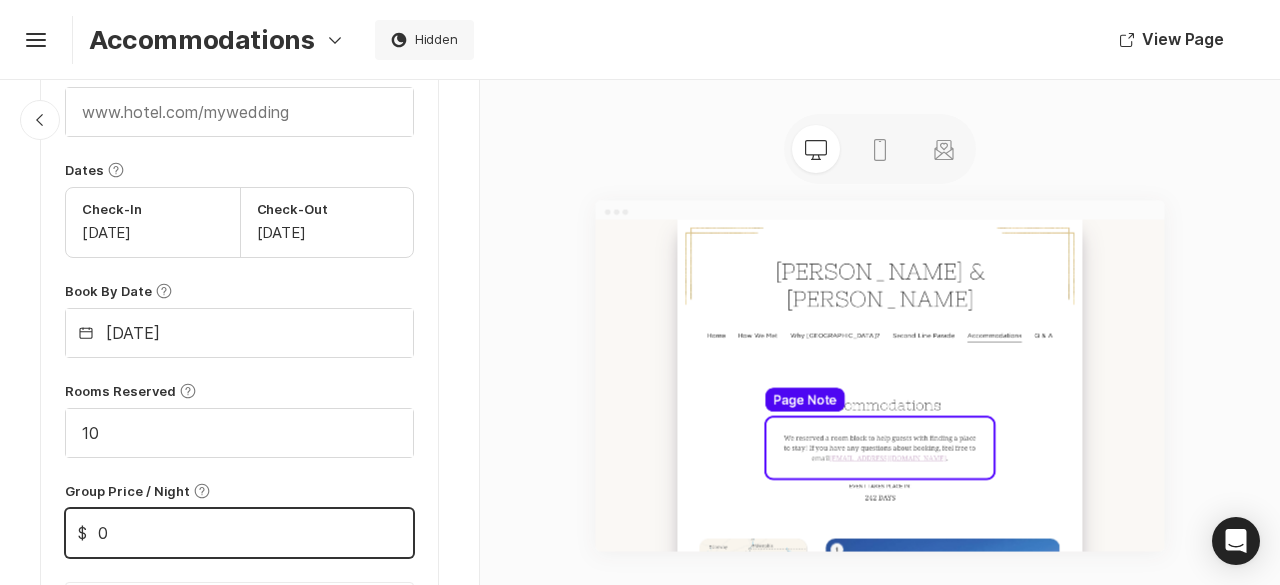 click on "0" at bounding box center [239, 533] 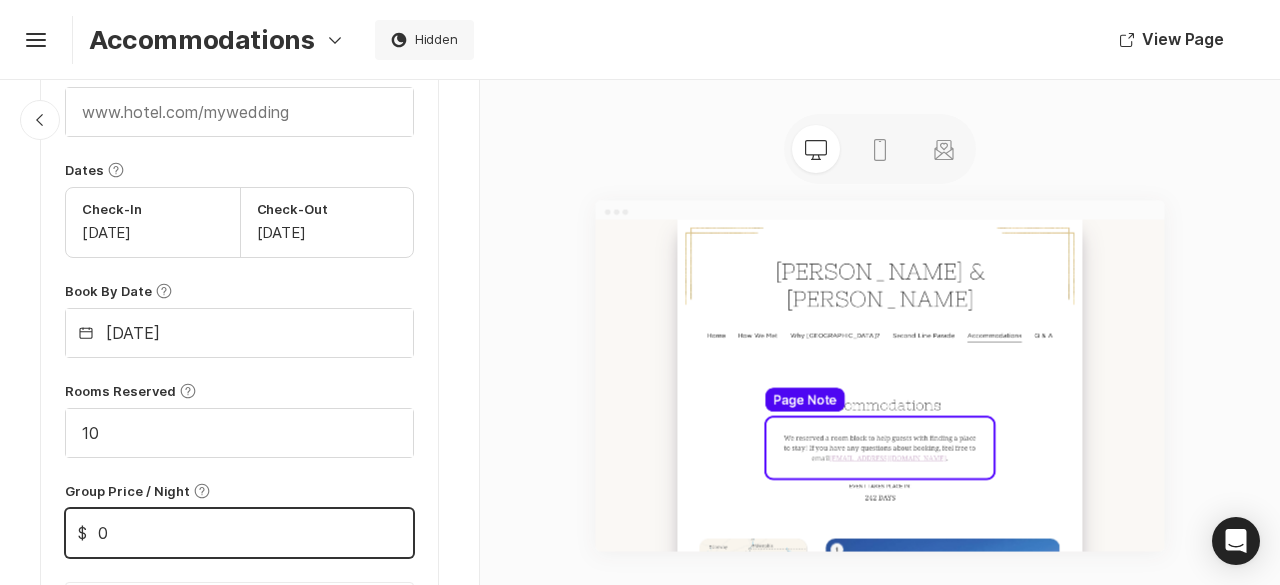 click on "0" at bounding box center (239, 533) 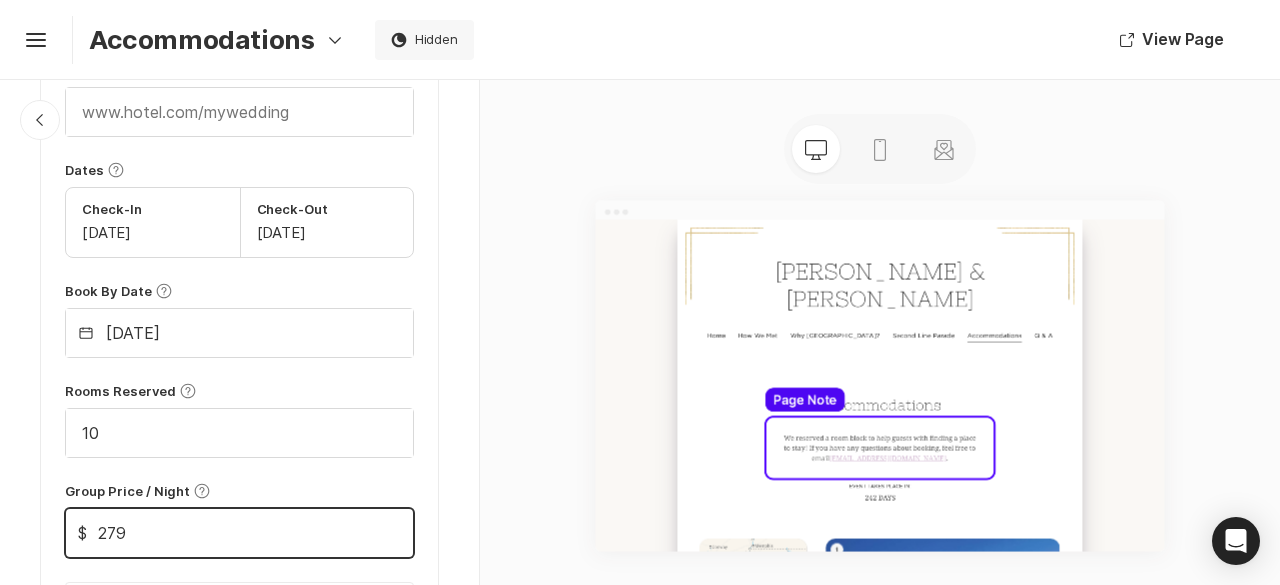 type on "279" 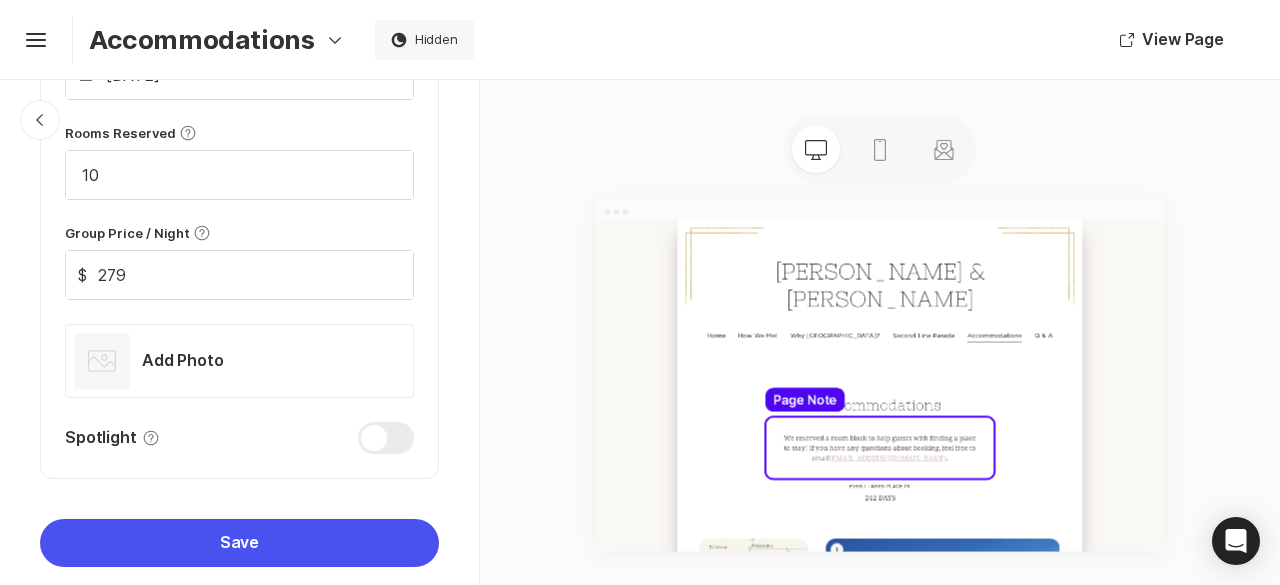 scroll, scrollTop: 1340, scrollLeft: 0, axis: vertical 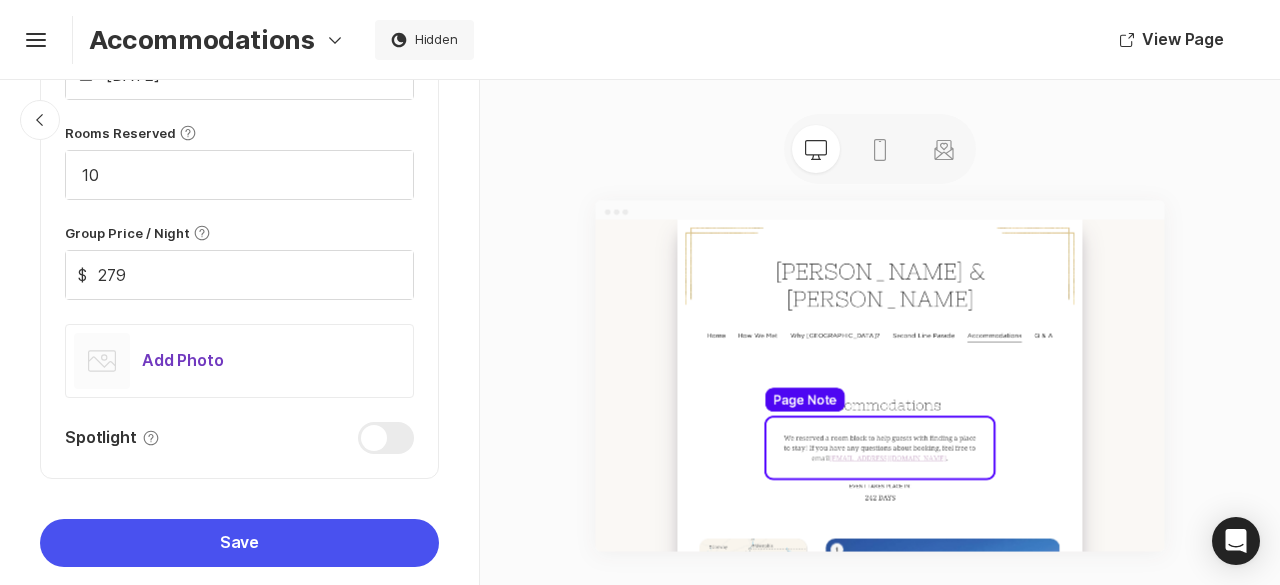 click on "Photos Add Photo" at bounding box center [149, 361] 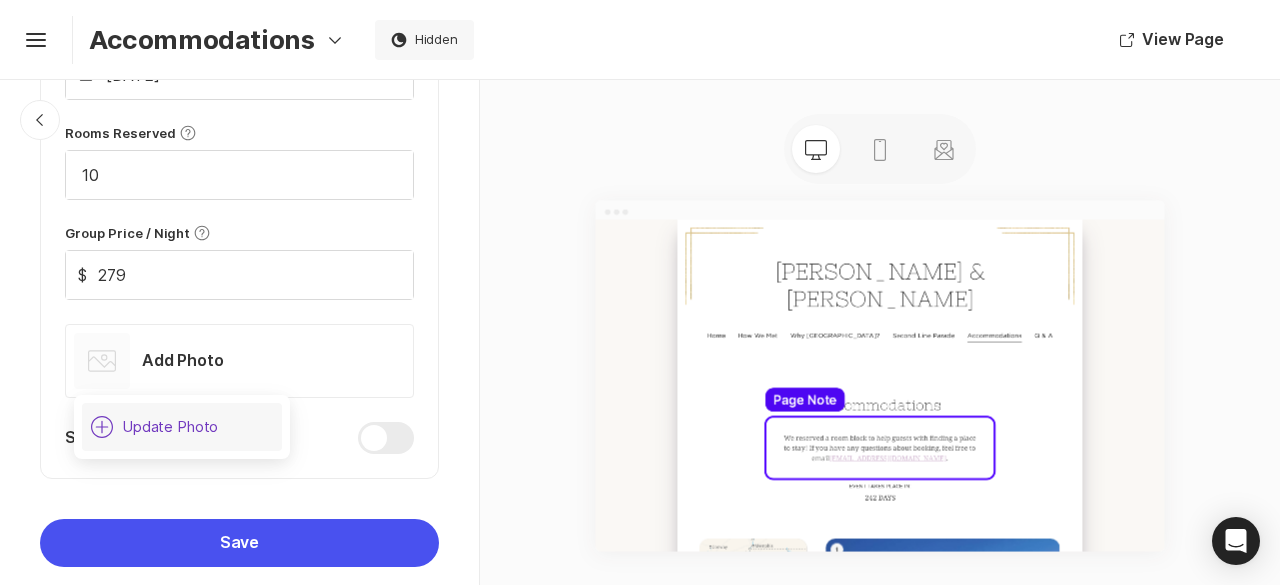 click on "Update Photo" at bounding box center (170, 427) 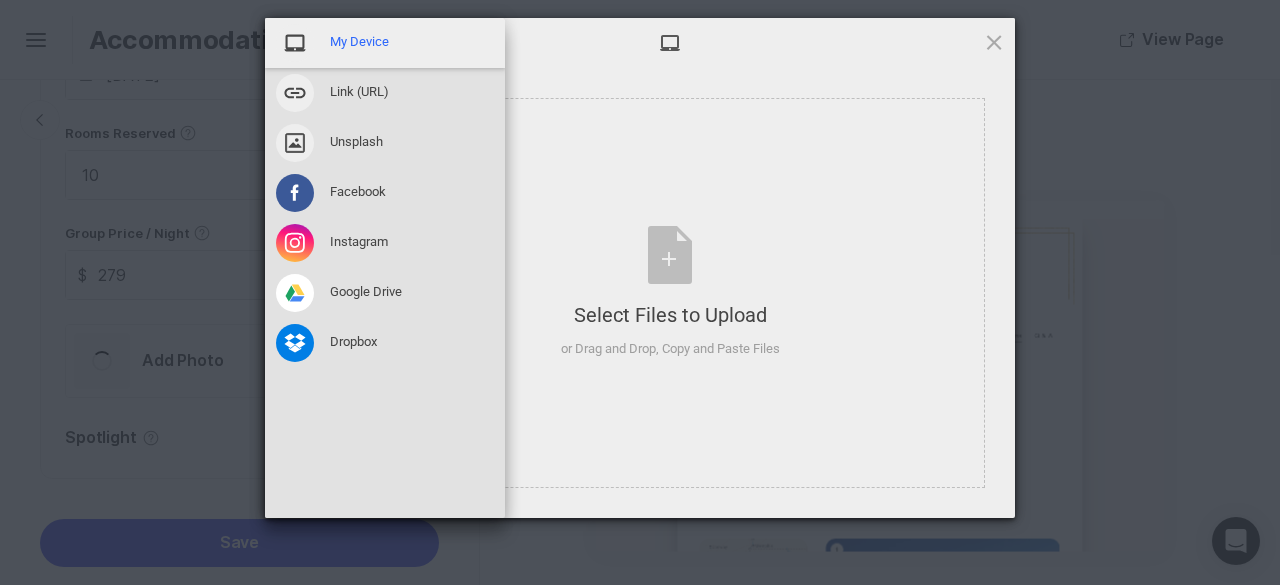 click on "My Device" at bounding box center (359, 42) 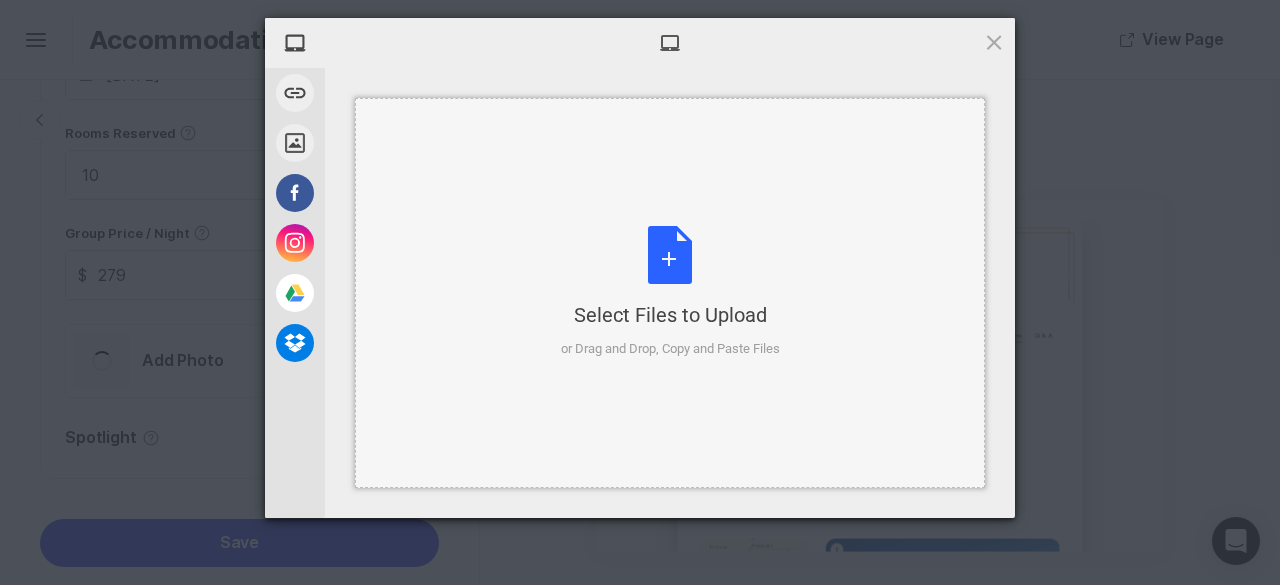 click on "Select Files to Upload
or Drag and Drop, Copy and Paste Files" at bounding box center [670, 292] 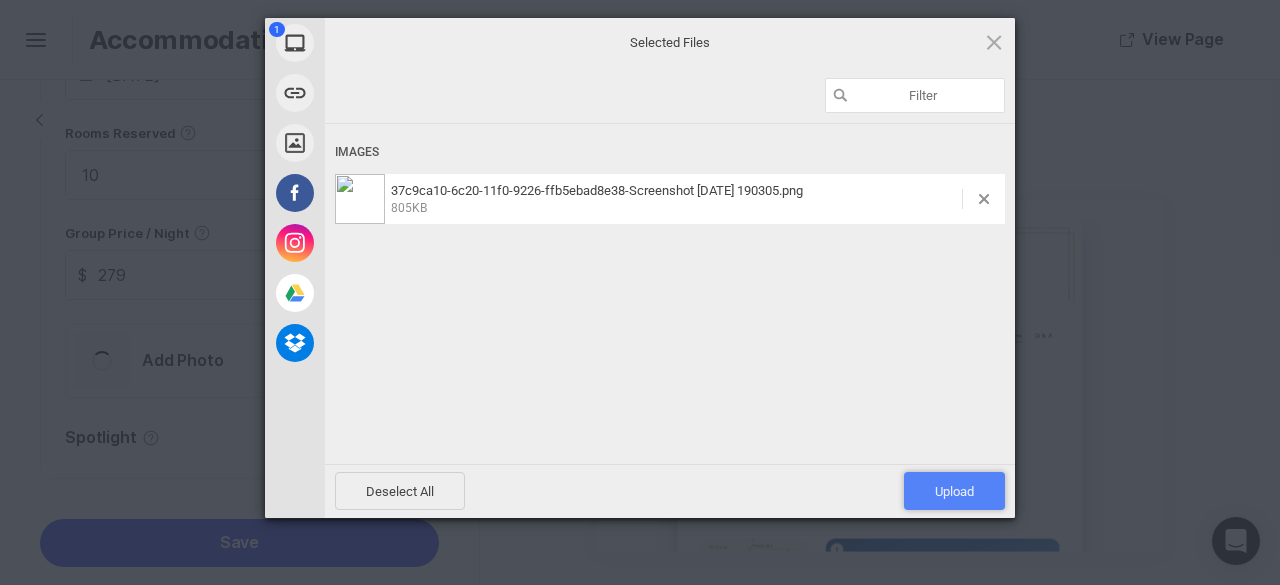 click on "Upload
1" at bounding box center [954, 491] 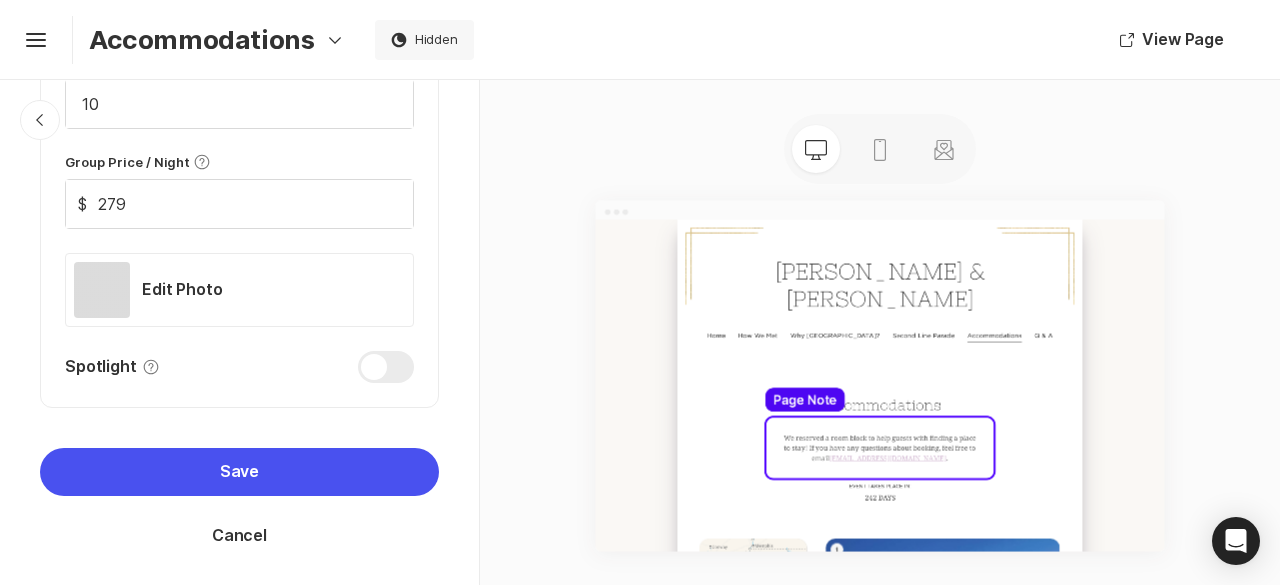 scroll, scrollTop: 1410, scrollLeft: 0, axis: vertical 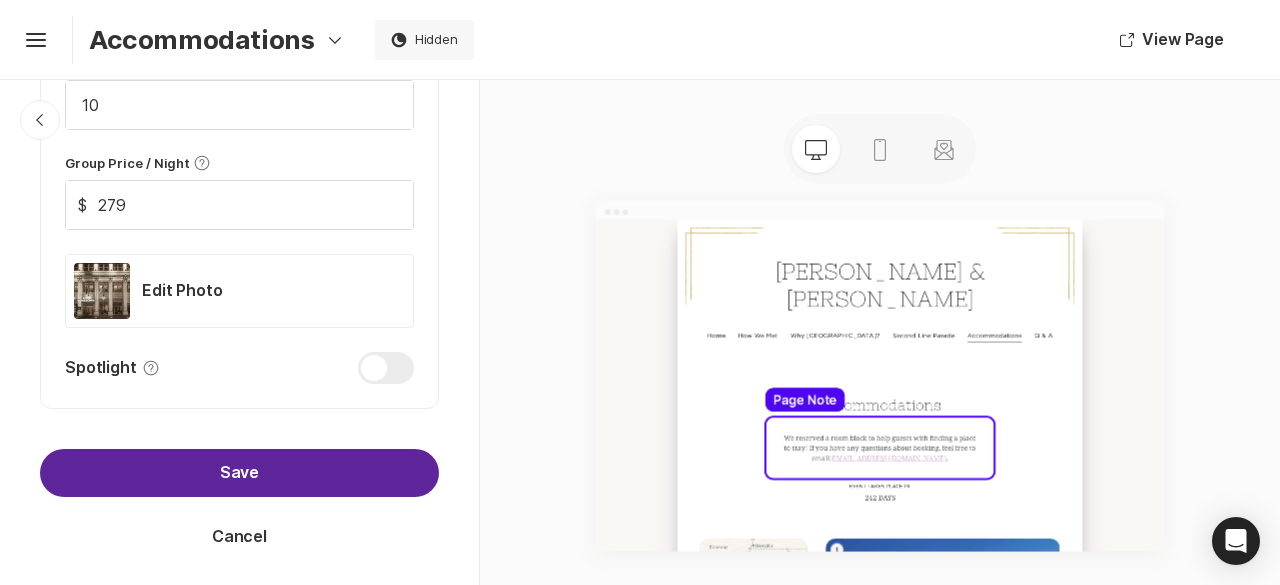 click on "Save" at bounding box center [239, 473] 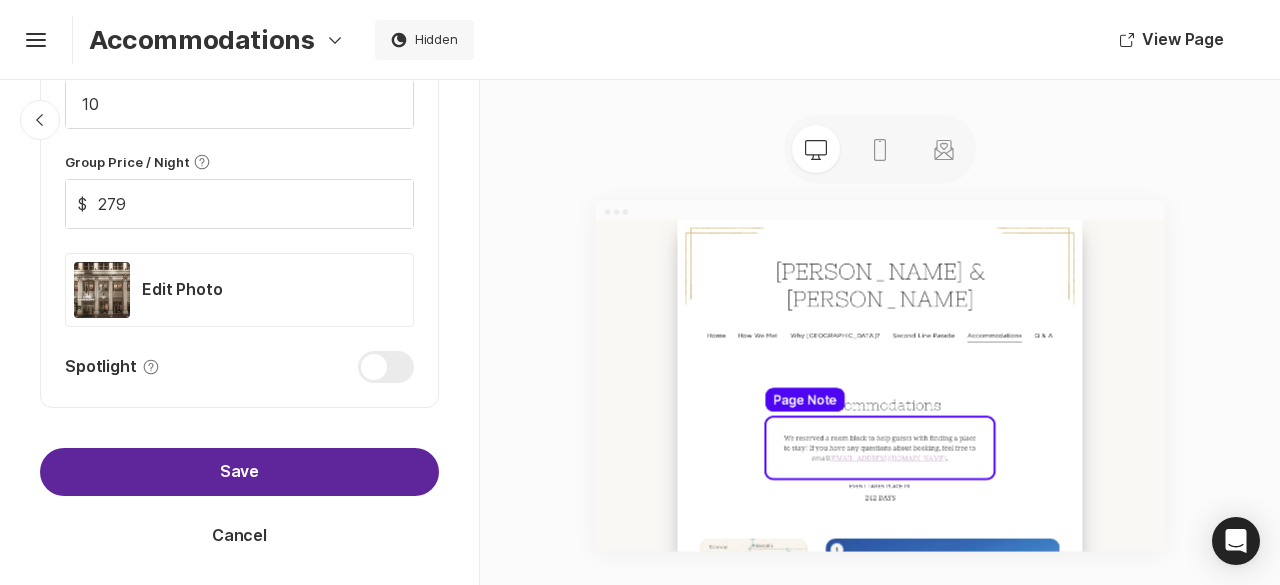 click on "Save" at bounding box center [239, 472] 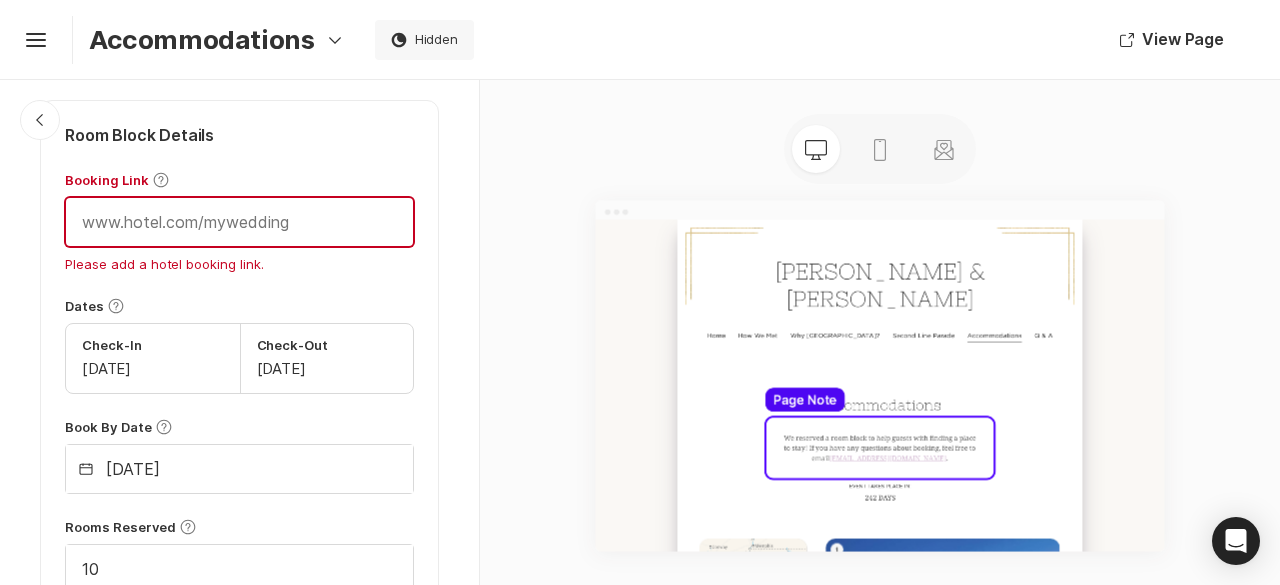 scroll, scrollTop: 958, scrollLeft: 0, axis: vertical 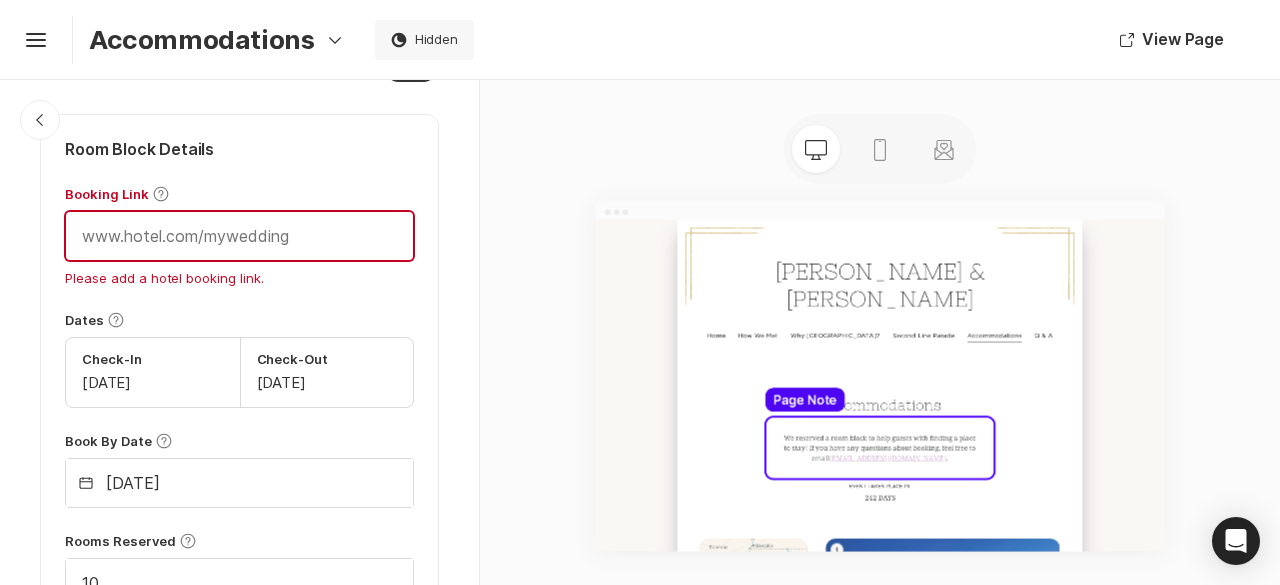 click at bounding box center [239, 236] 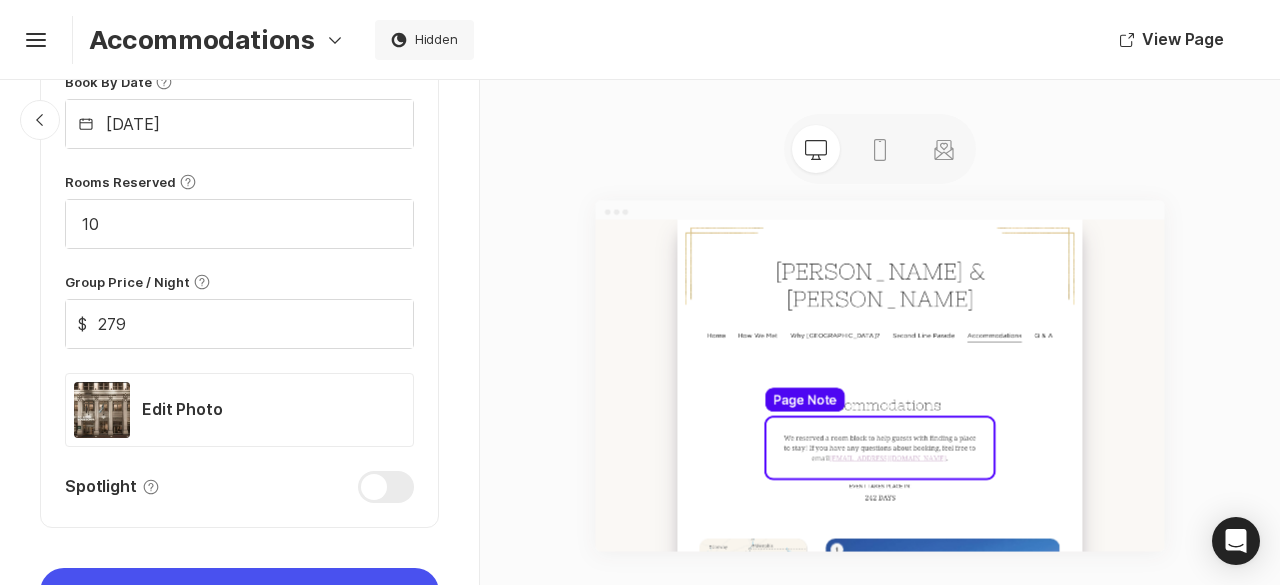 scroll, scrollTop: 1411, scrollLeft: 0, axis: vertical 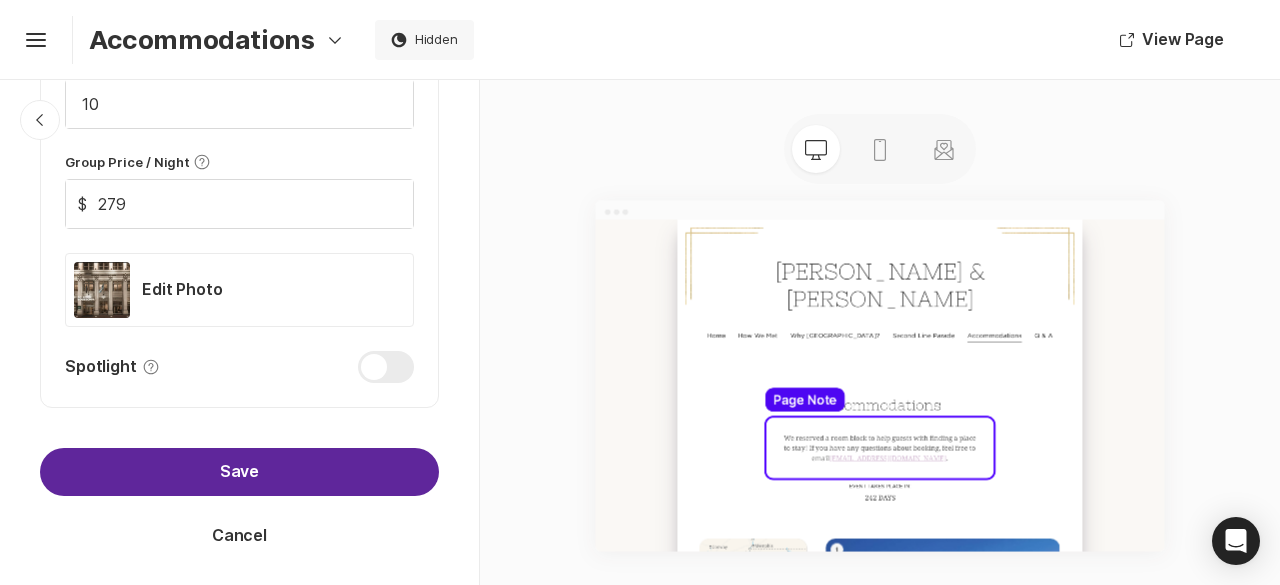 type on "[DOMAIN_NAME]" 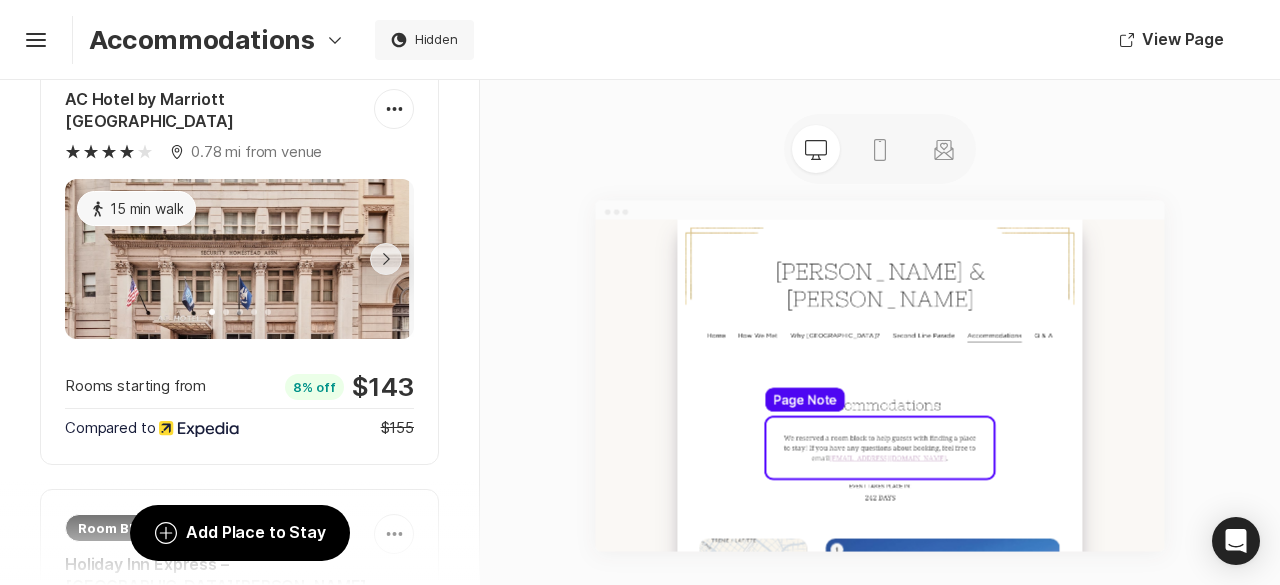 scroll, scrollTop: 736, scrollLeft: 0, axis: vertical 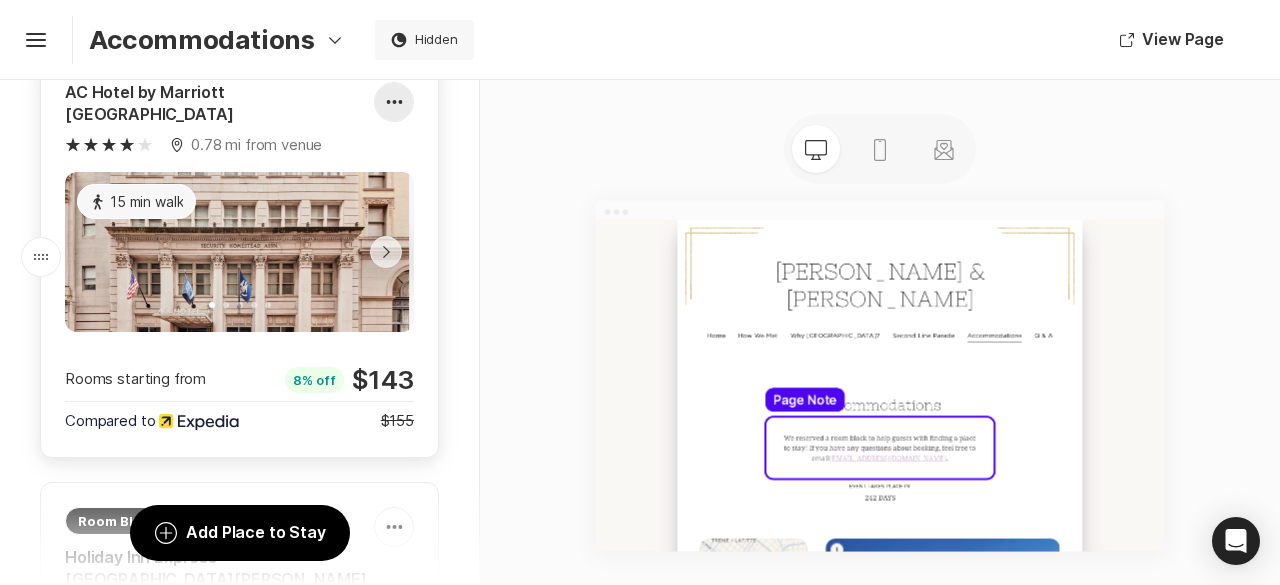 click 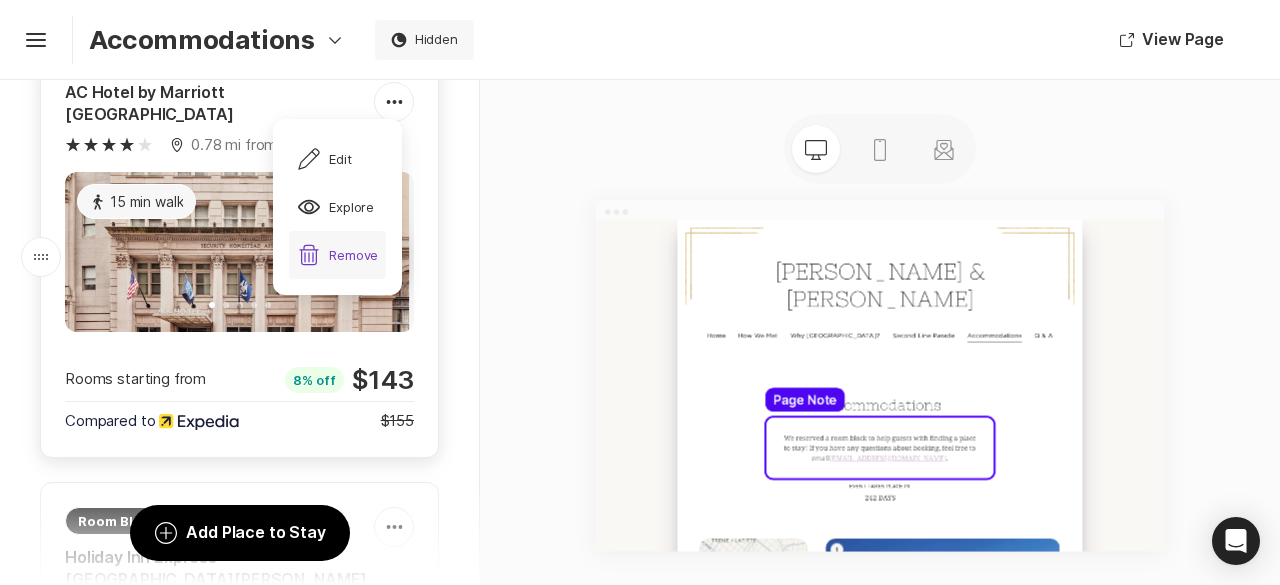 click on "Trash Remove" at bounding box center [338, 255] 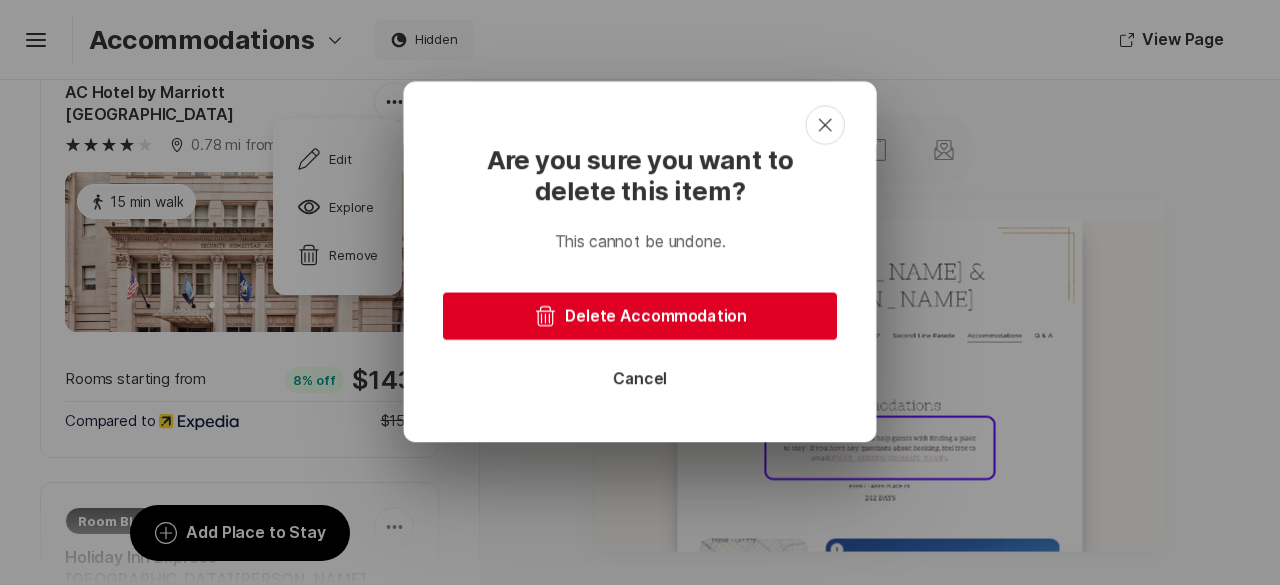 click on "Trash Delete Accommodation" at bounding box center (640, 316) 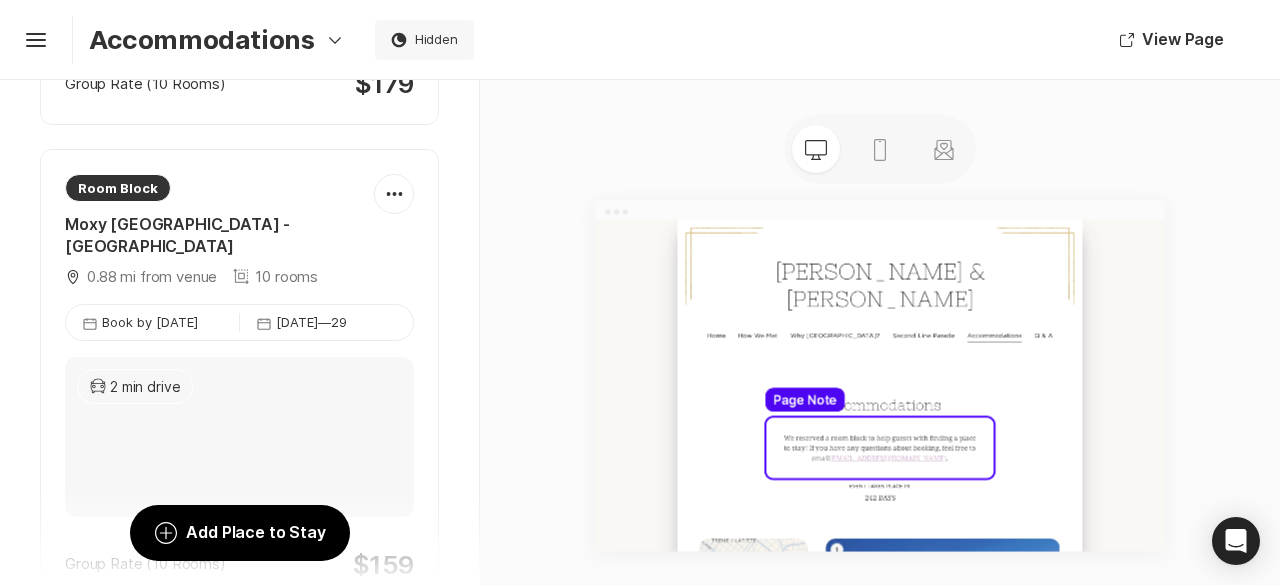 scroll, scrollTop: 1158, scrollLeft: 0, axis: vertical 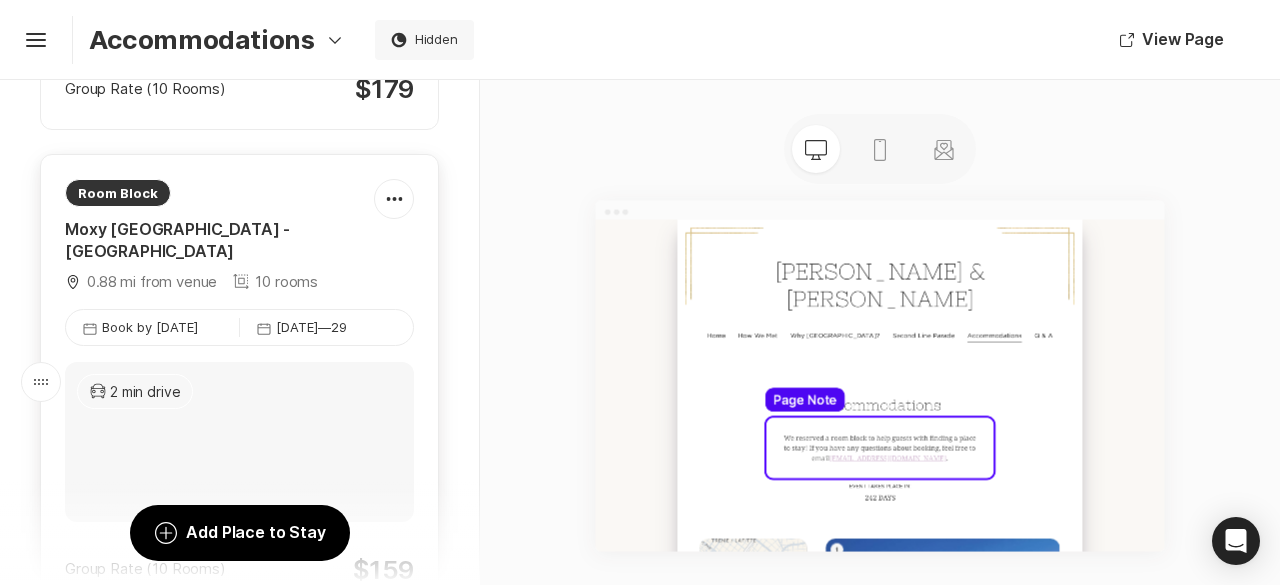 click on "Moxy [GEOGRAPHIC_DATA] - [GEOGRAPHIC_DATA]" at bounding box center (219, 241) 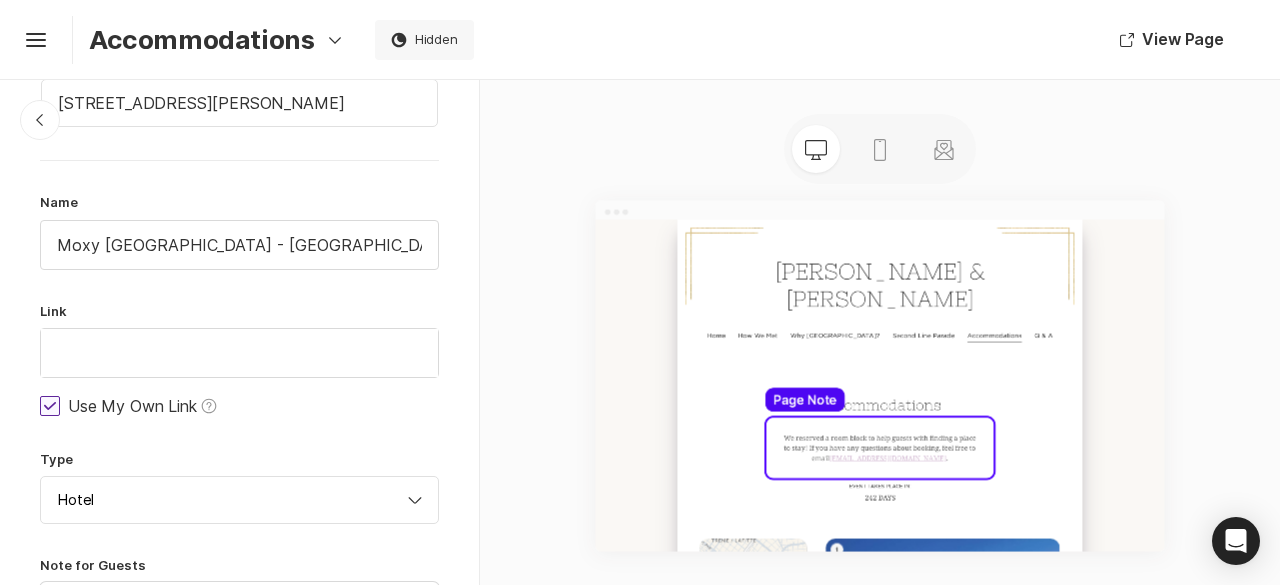 scroll, scrollTop: 129, scrollLeft: 0, axis: vertical 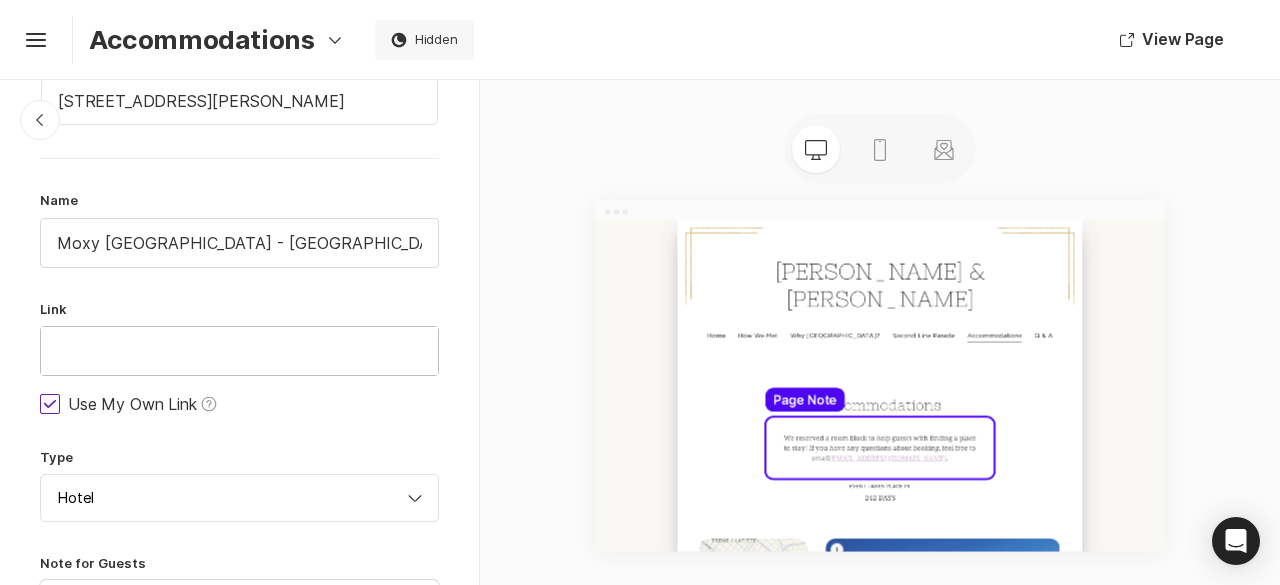 click at bounding box center [239, 351] 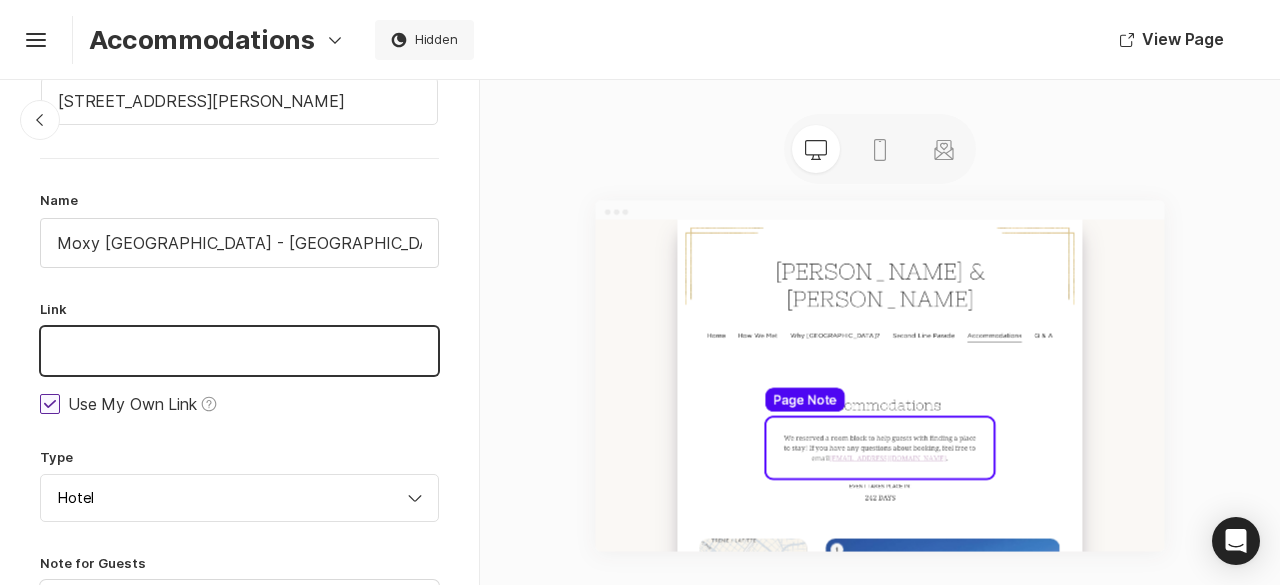 paste on "[URL][DOMAIN_NAME]" 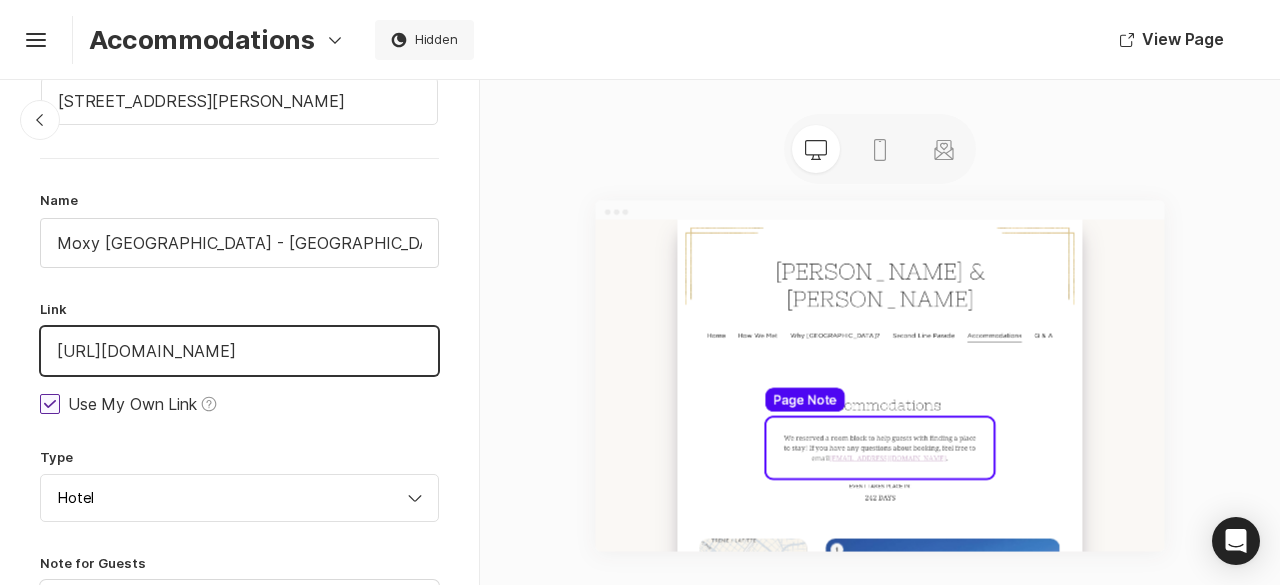 scroll, scrollTop: 0, scrollLeft: 466, axis: horizontal 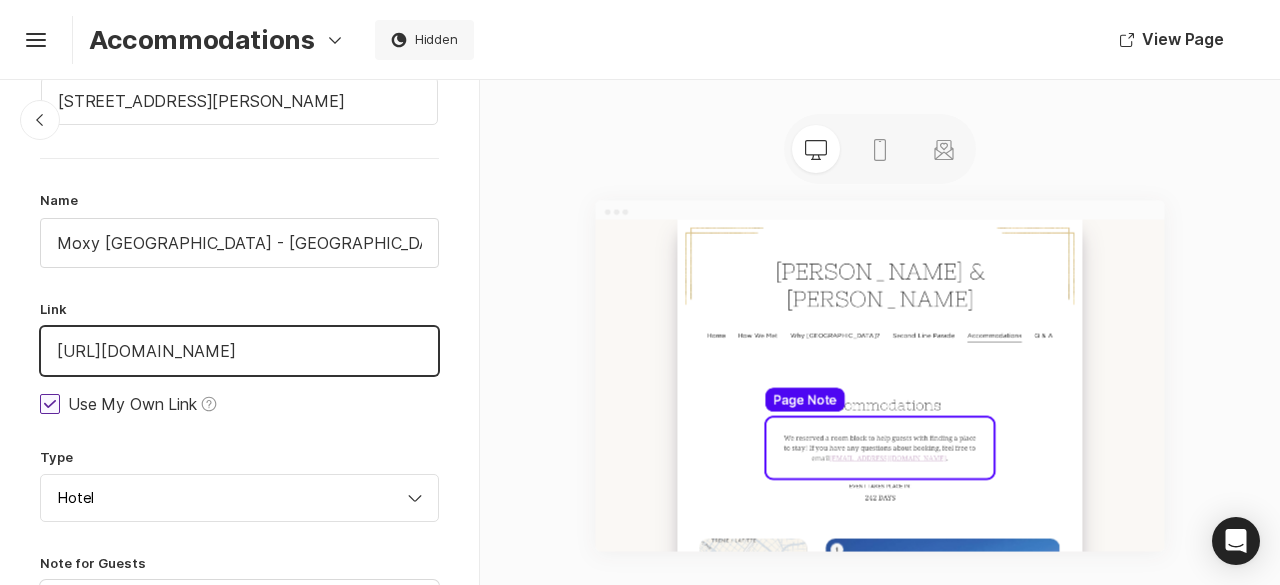 type on "[URL][DOMAIN_NAME]" 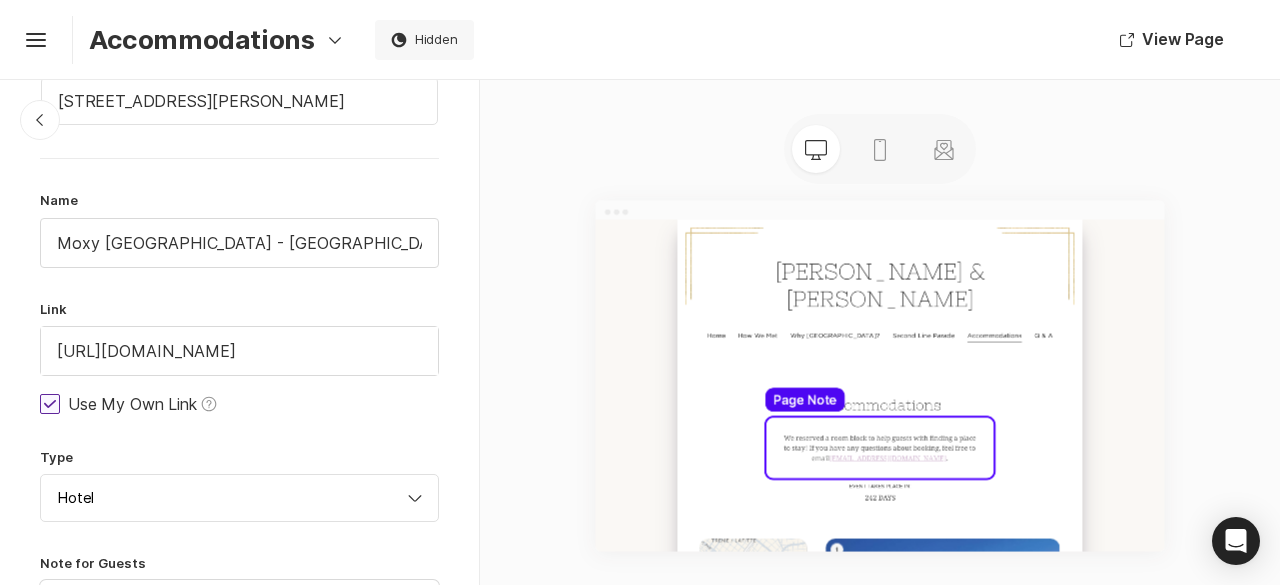 scroll, scrollTop: 0, scrollLeft: 0, axis: both 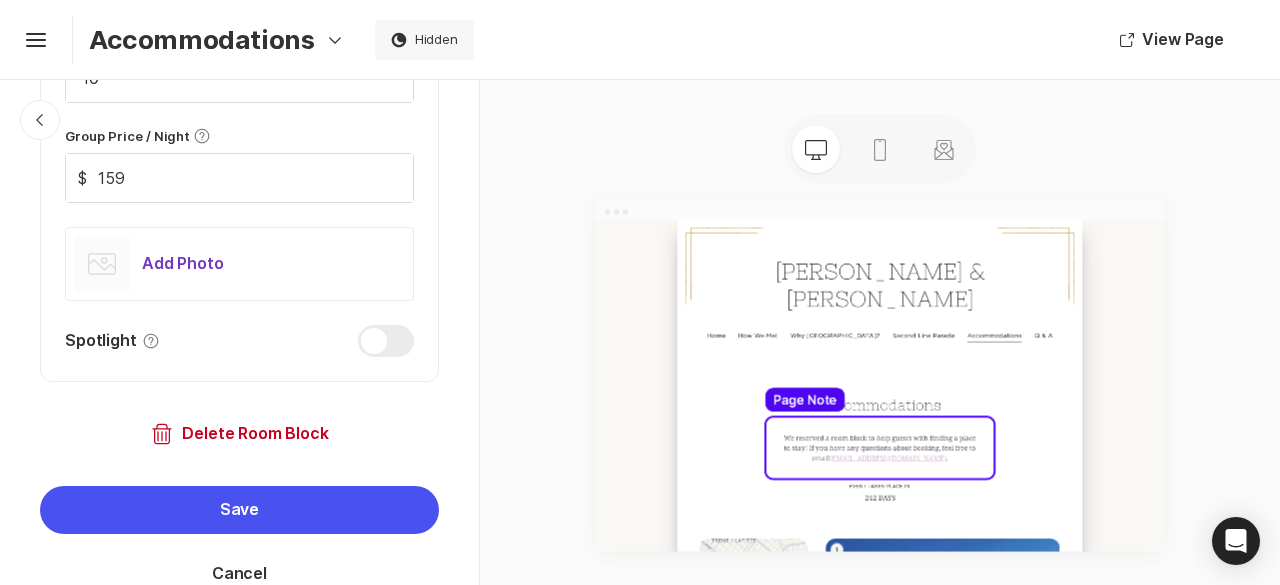 click on "Add Photo" at bounding box center (183, 264) 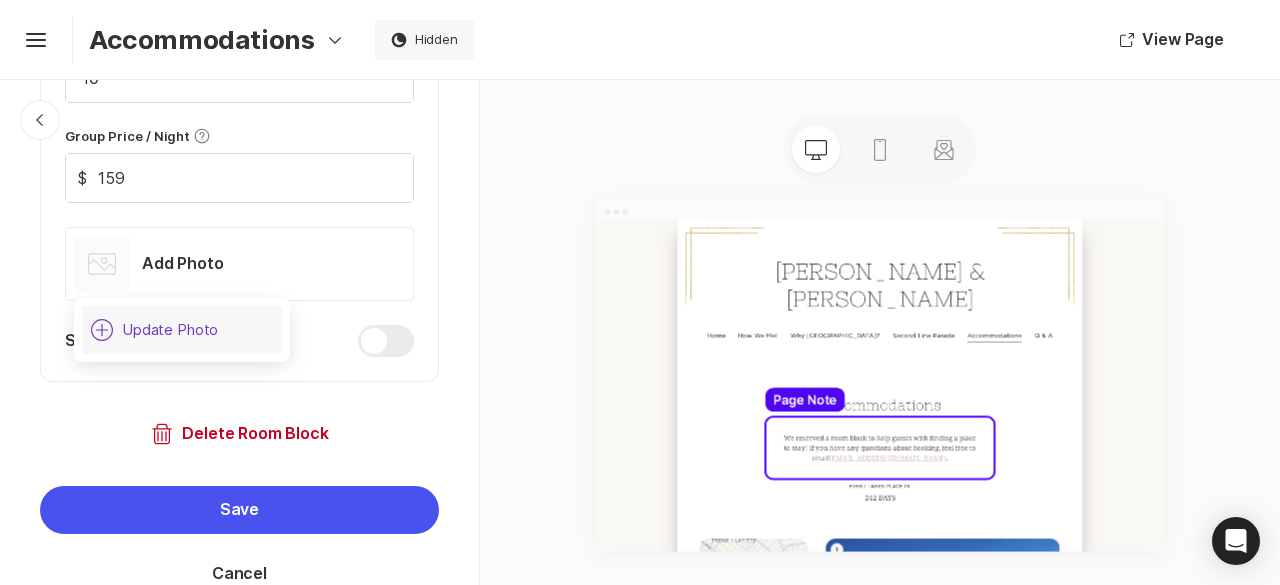 click on "Update Photo" at bounding box center (170, 330) 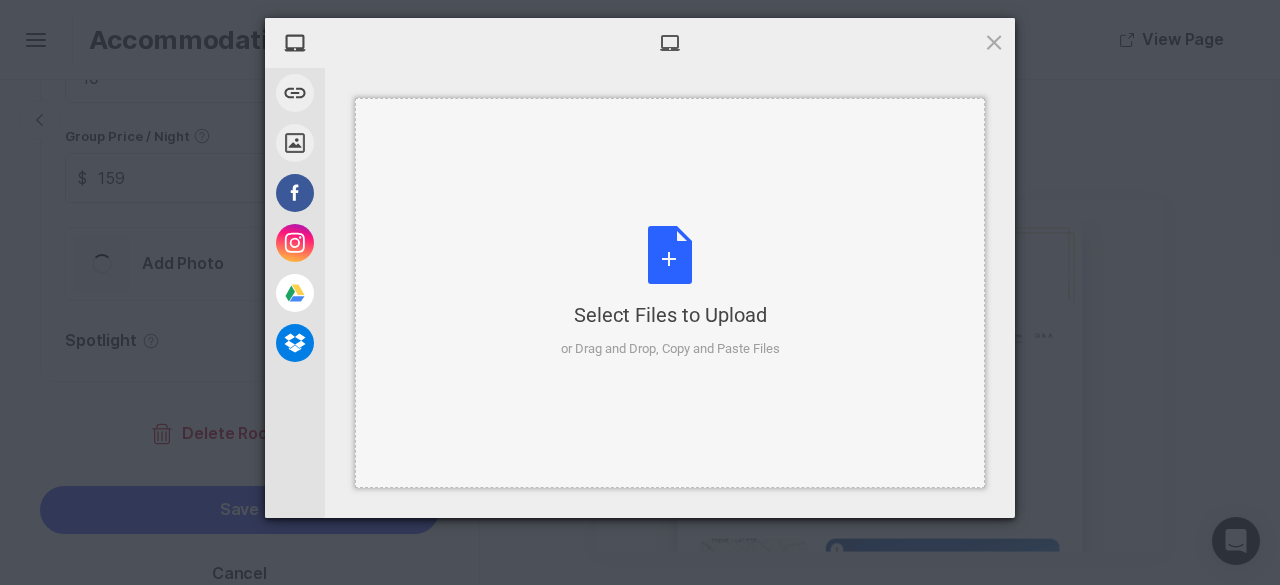 click on "Select Files to Upload
or Drag and Drop, Copy and Paste Files" at bounding box center (670, 292) 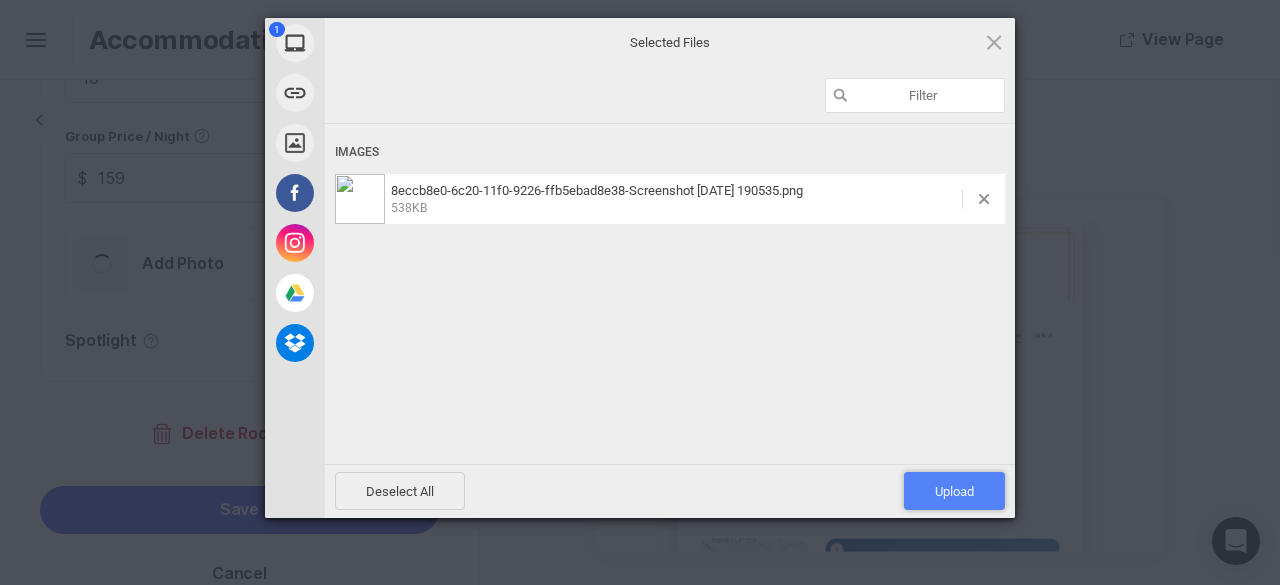 click on "Upload
1" at bounding box center (954, 491) 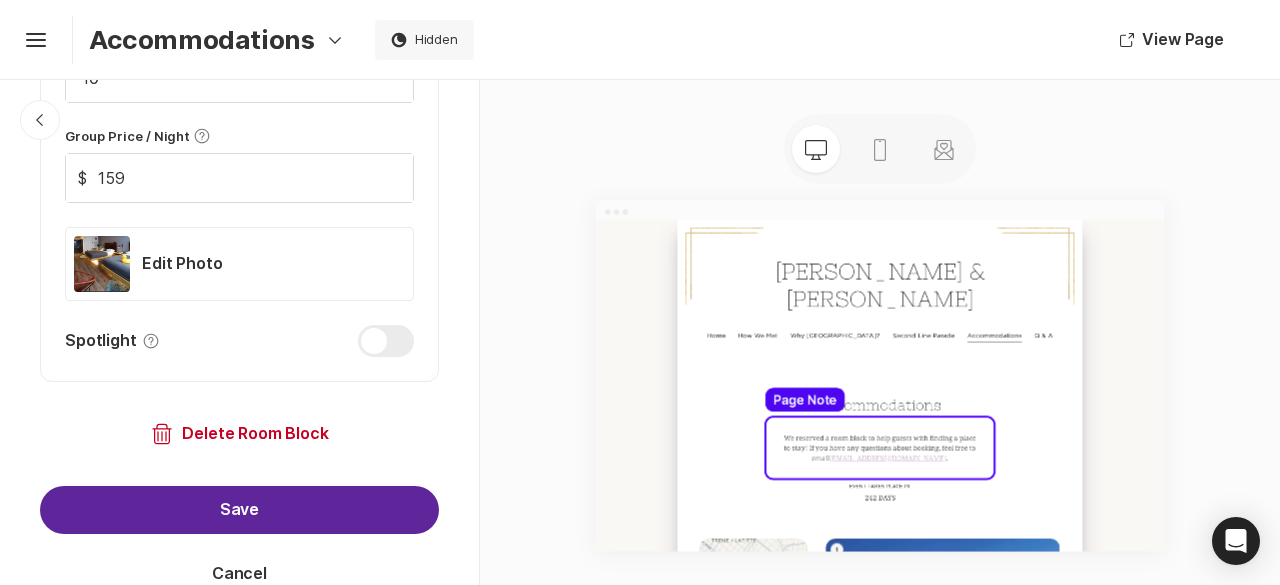 click on "Save" at bounding box center (239, 510) 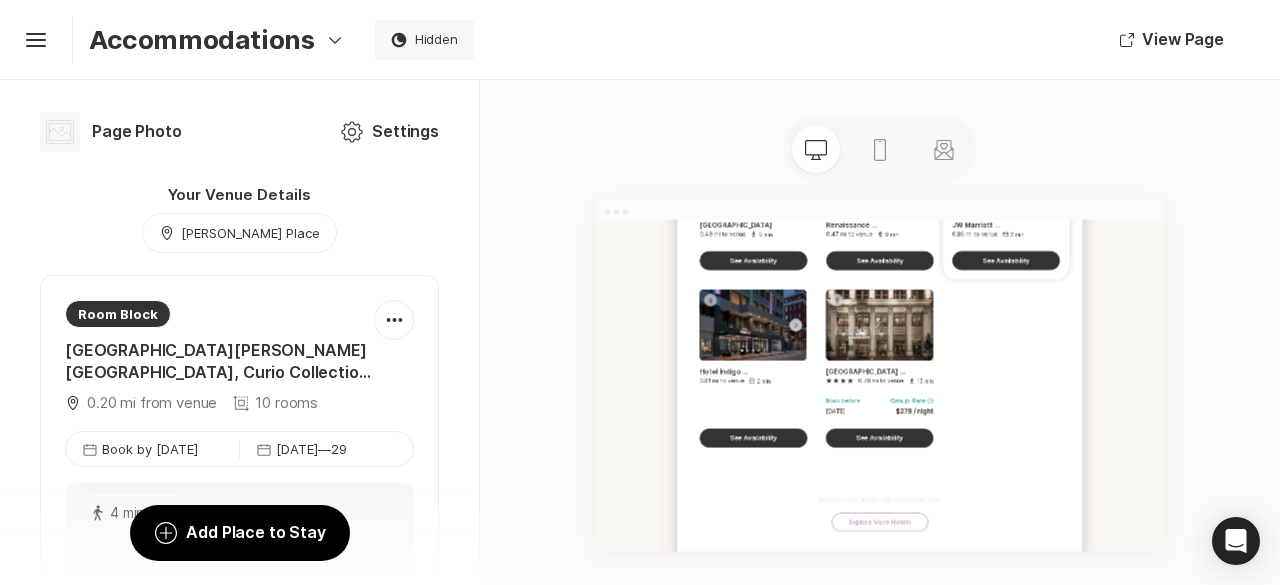 scroll, scrollTop: 2152, scrollLeft: 0, axis: vertical 